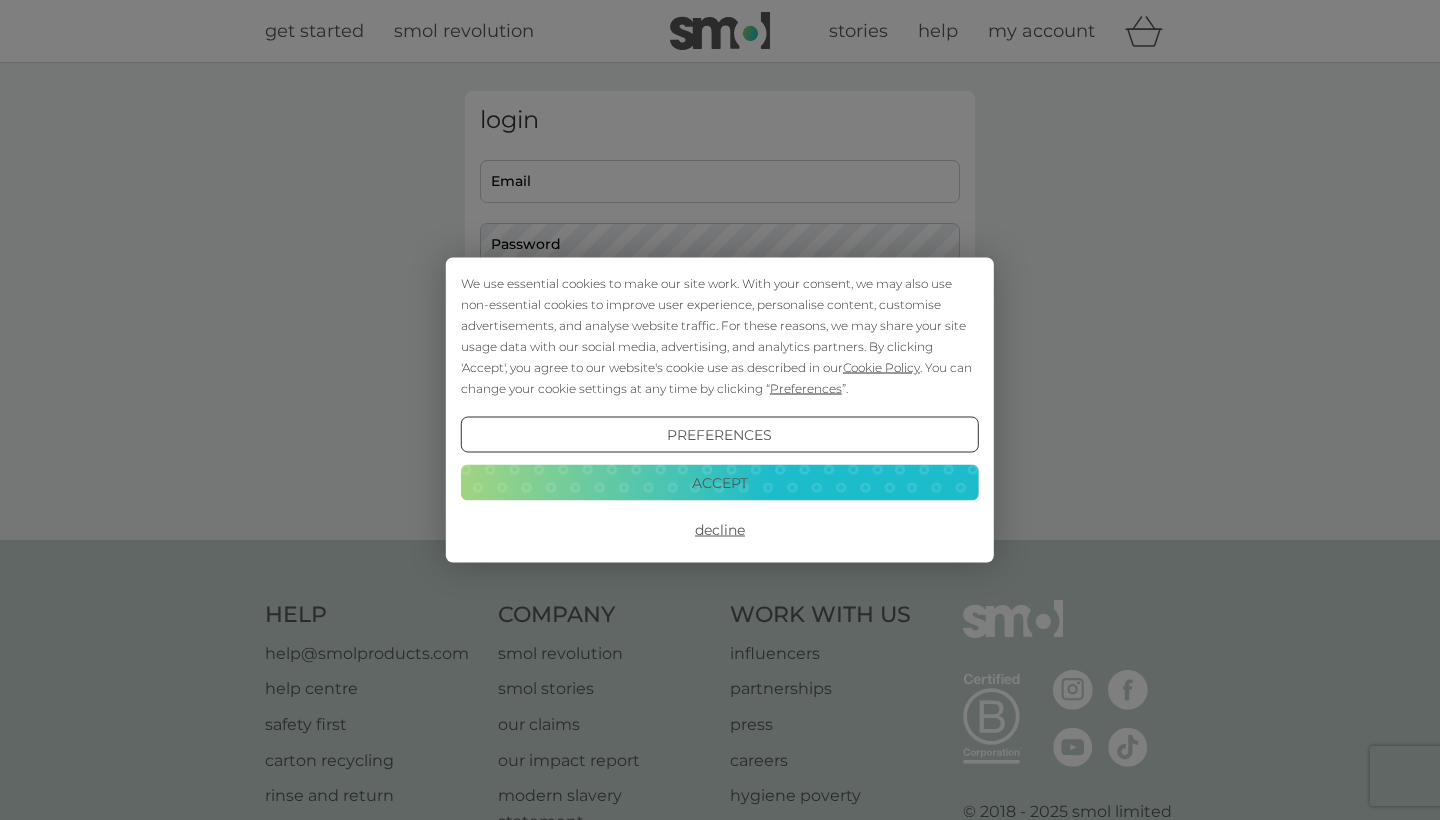 scroll, scrollTop: 0, scrollLeft: 0, axis: both 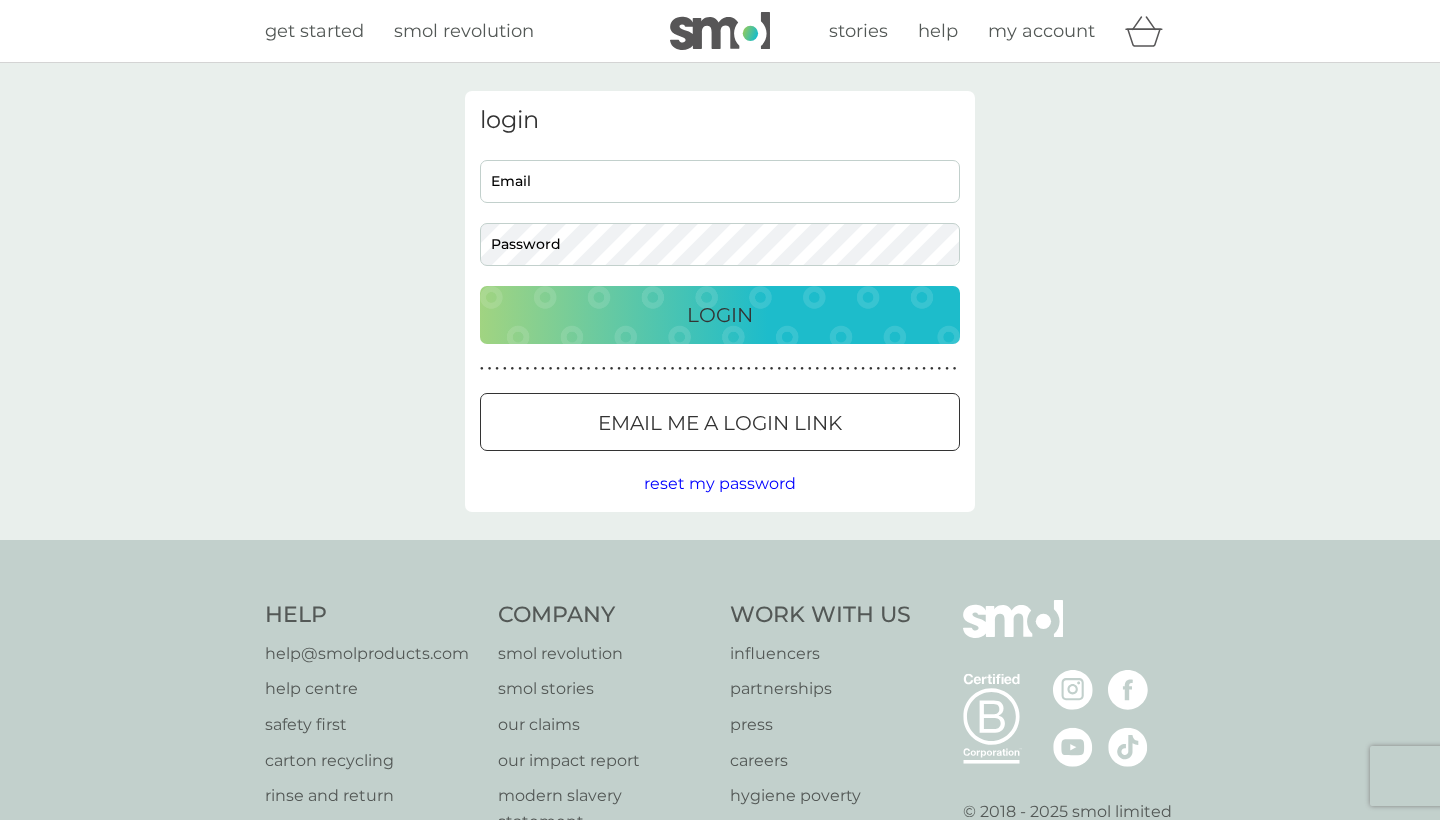 click at bounding box center (720, 423) 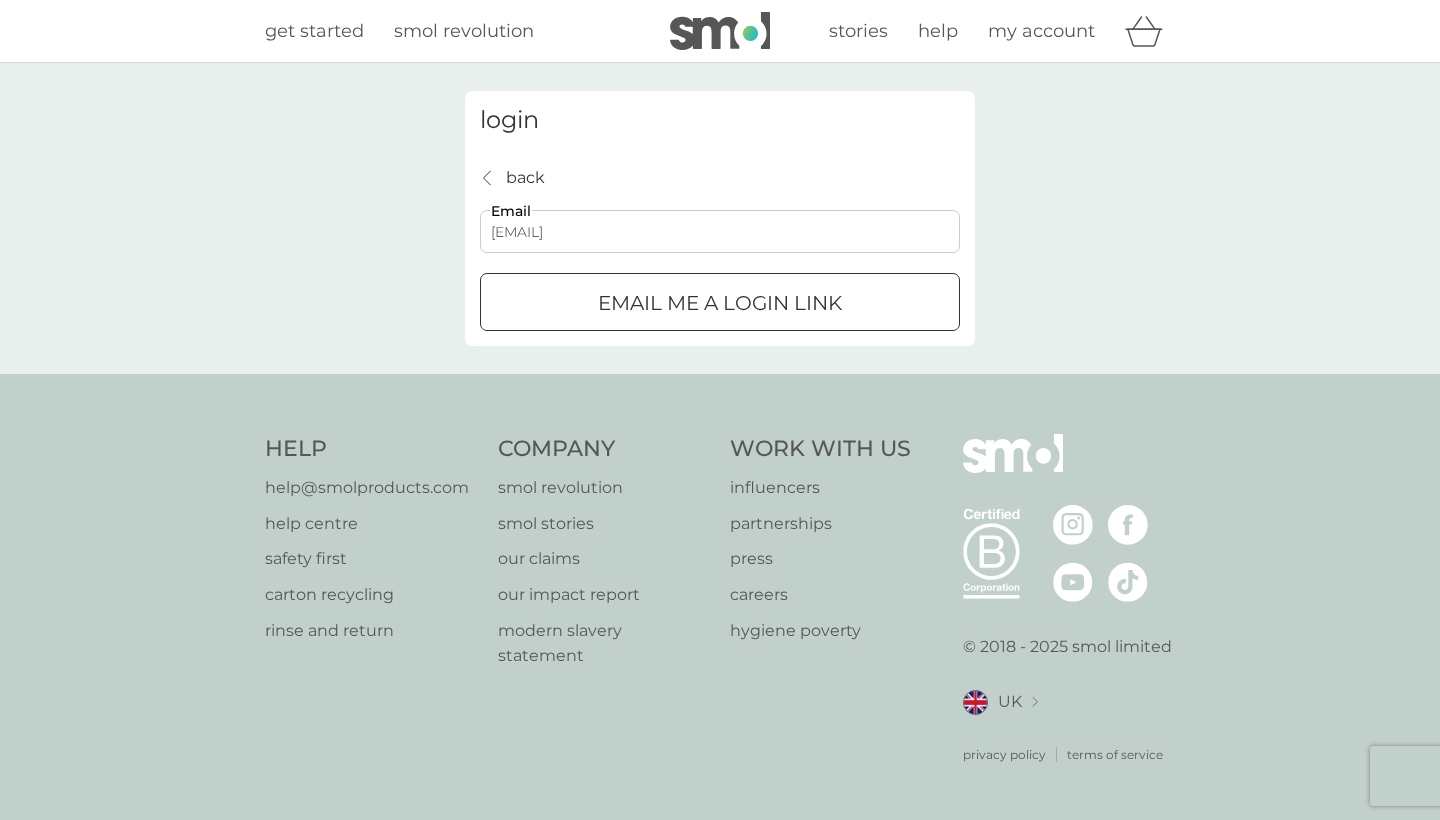 type on "[EMAIL]" 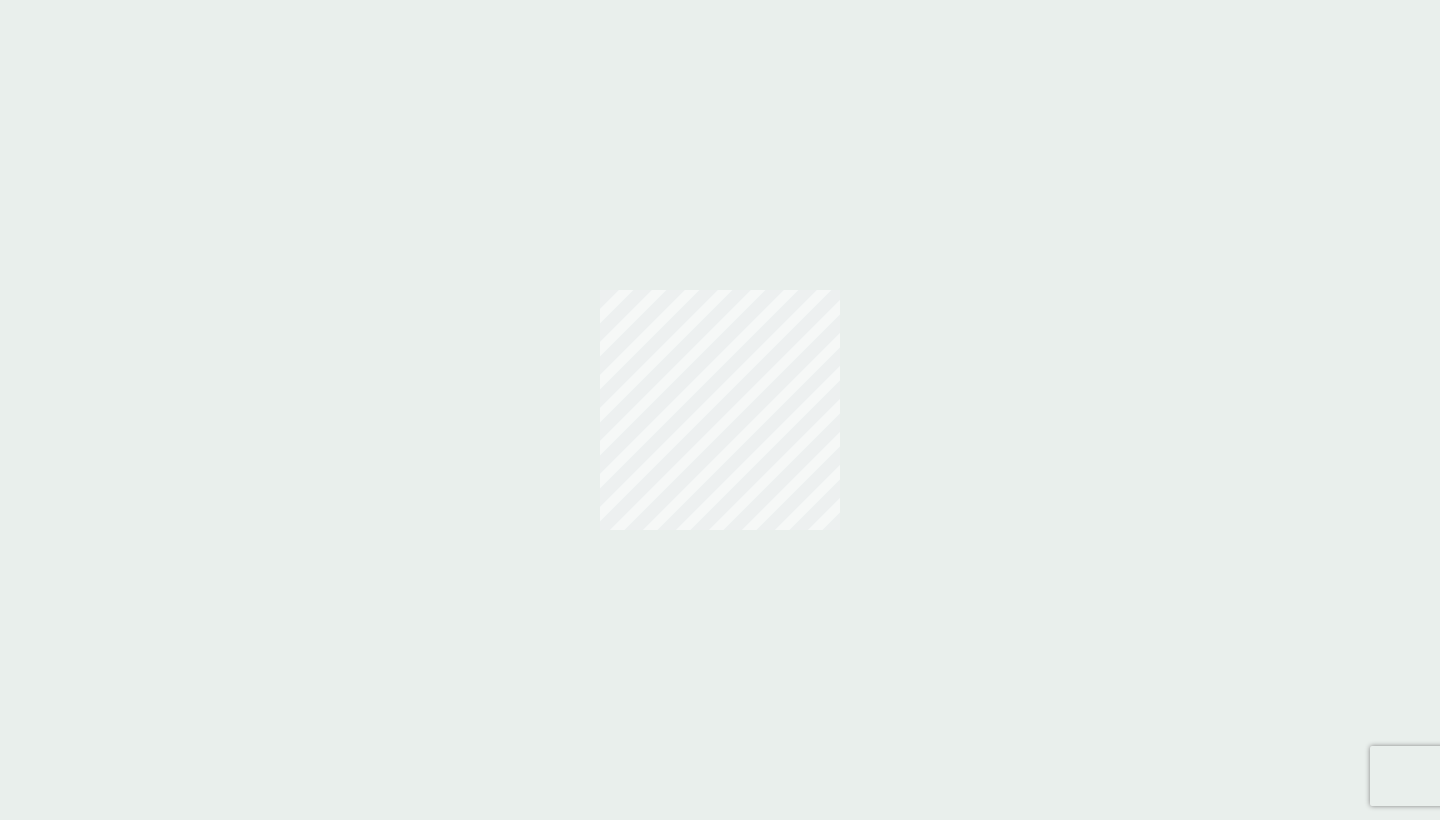 scroll, scrollTop: 0, scrollLeft: 0, axis: both 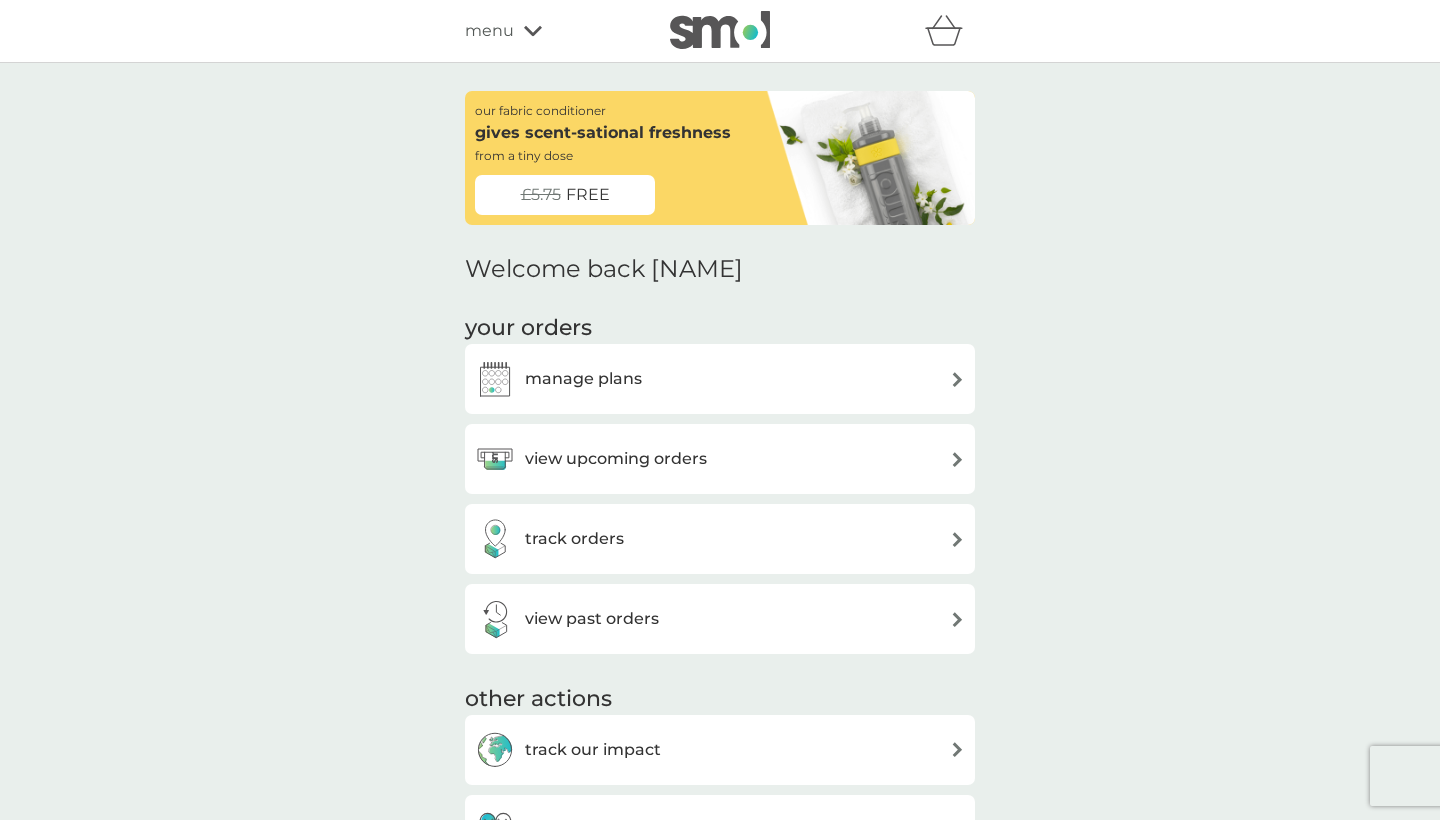 click on "manage plans" at bounding box center [720, 379] 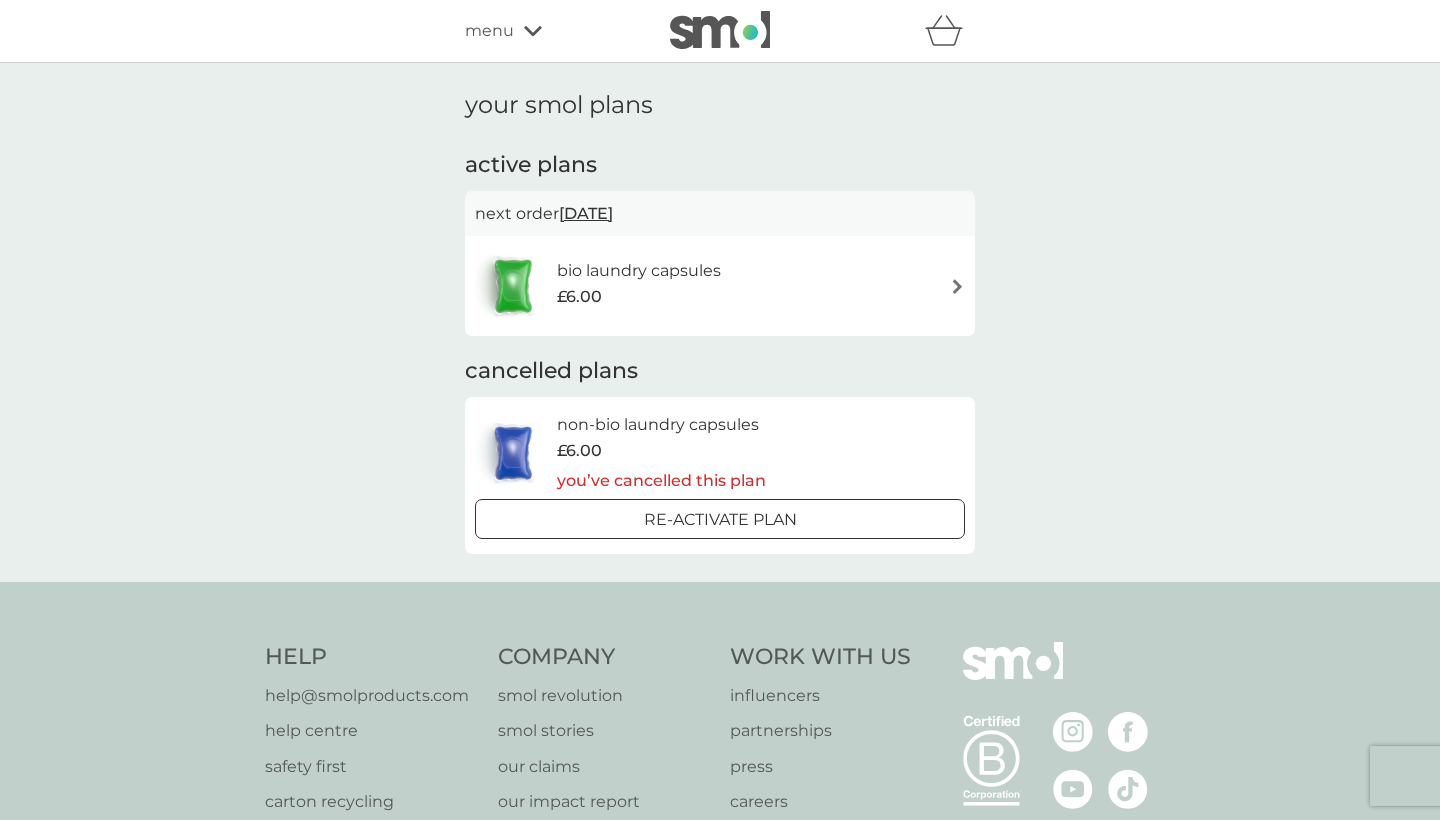 click on "bio laundry capsules £6.00" at bounding box center [720, 286] 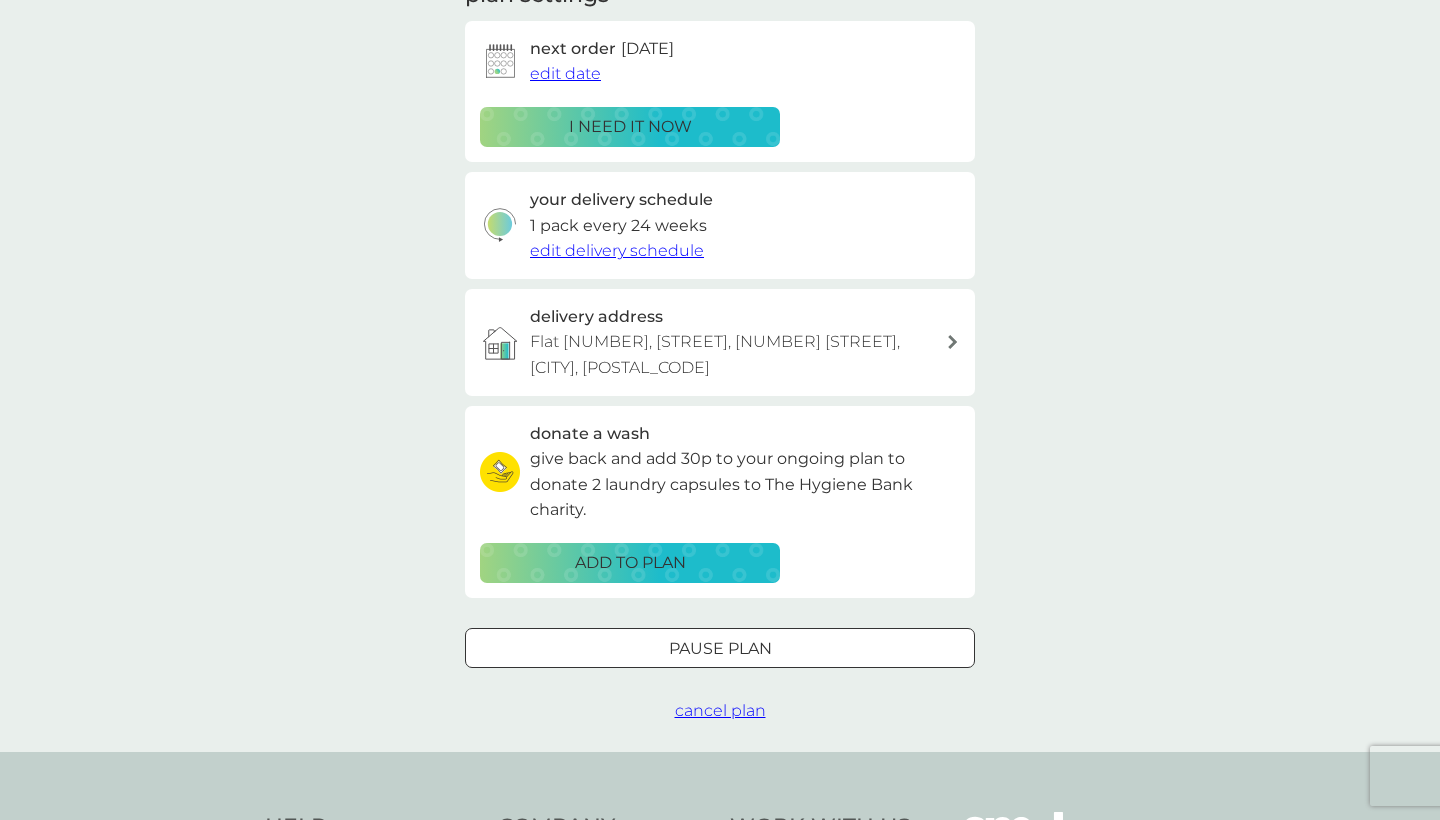 scroll, scrollTop: 318, scrollLeft: 0, axis: vertical 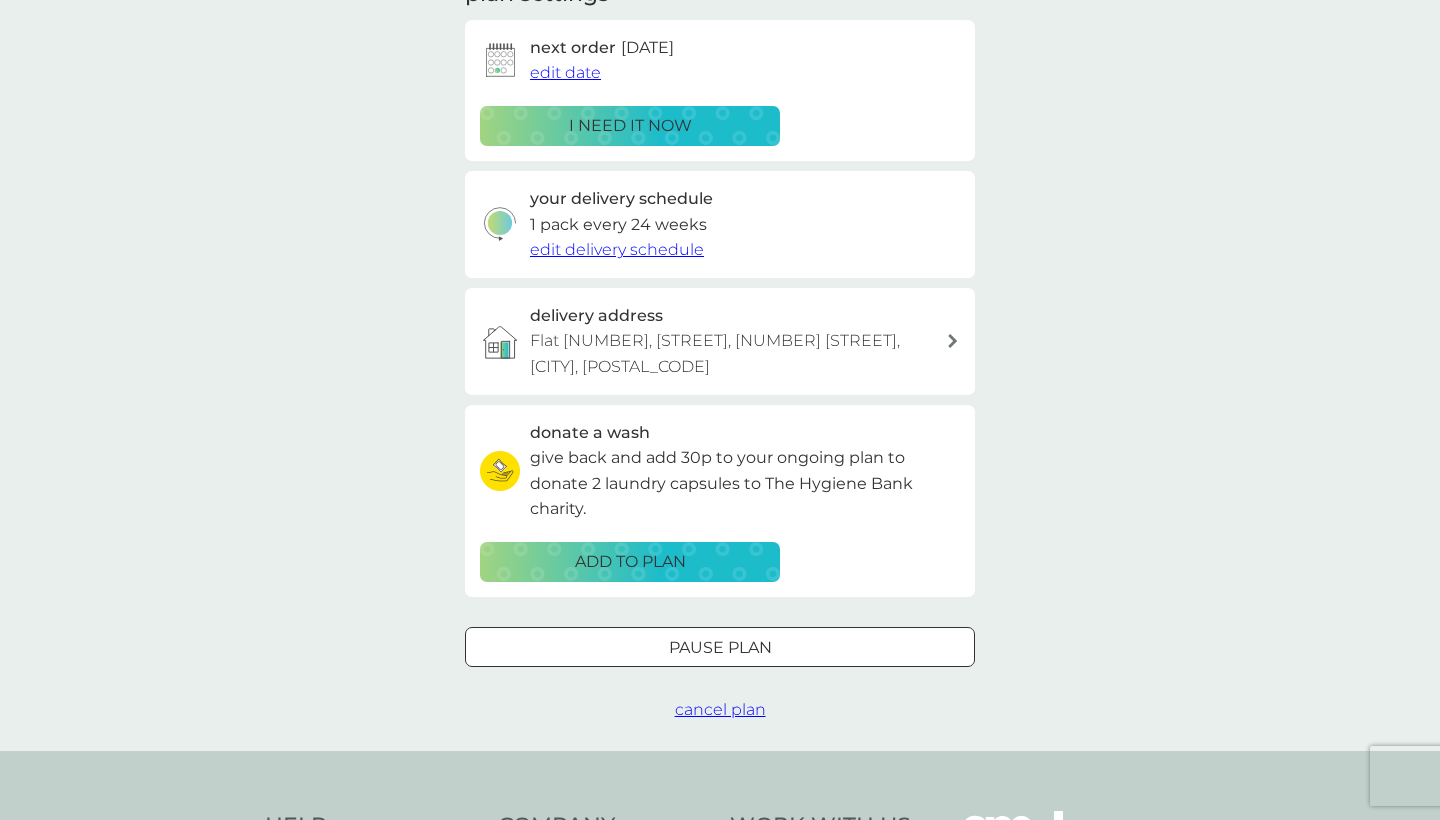 click at bounding box center (720, 647) 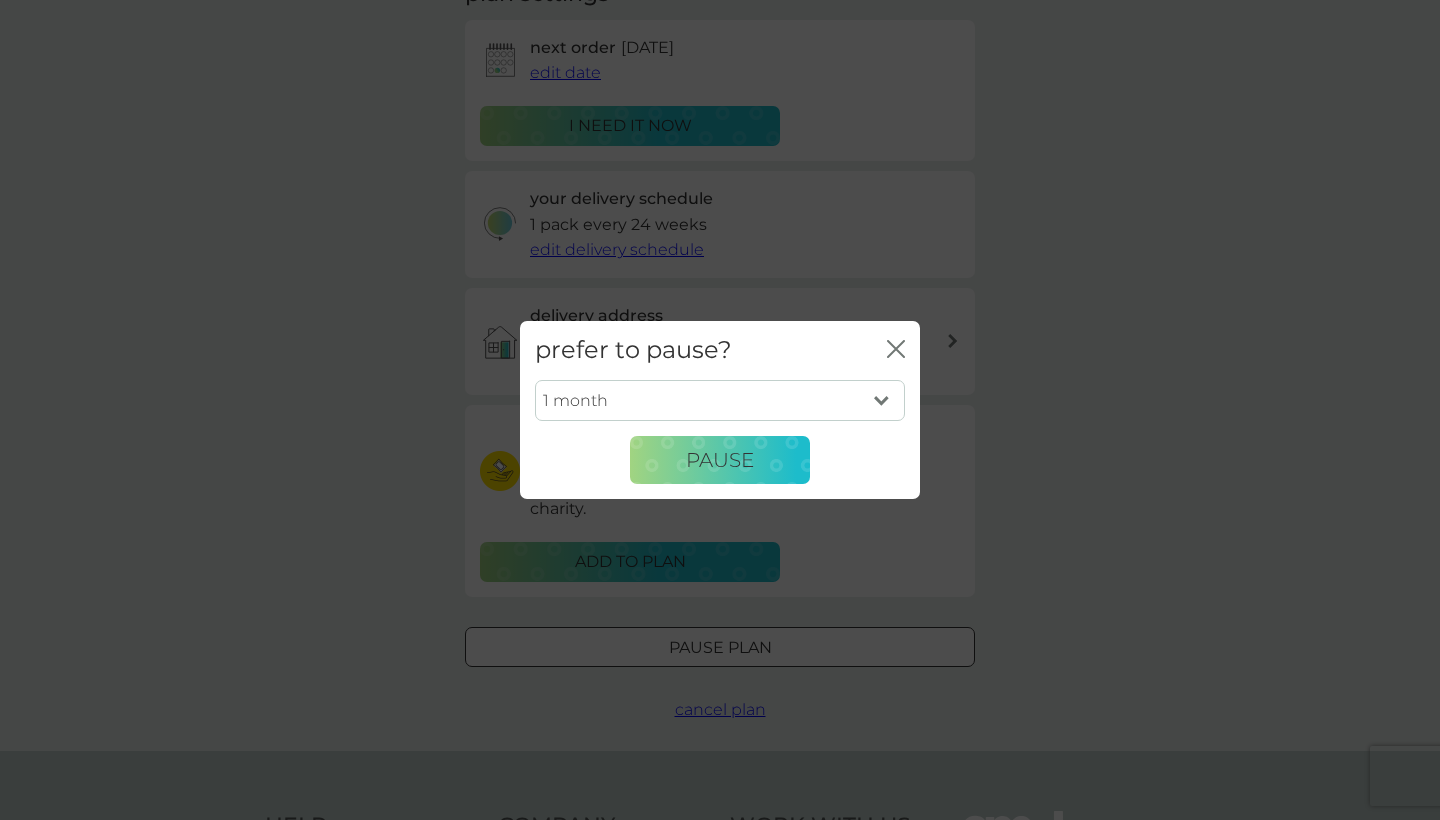 select on "6" 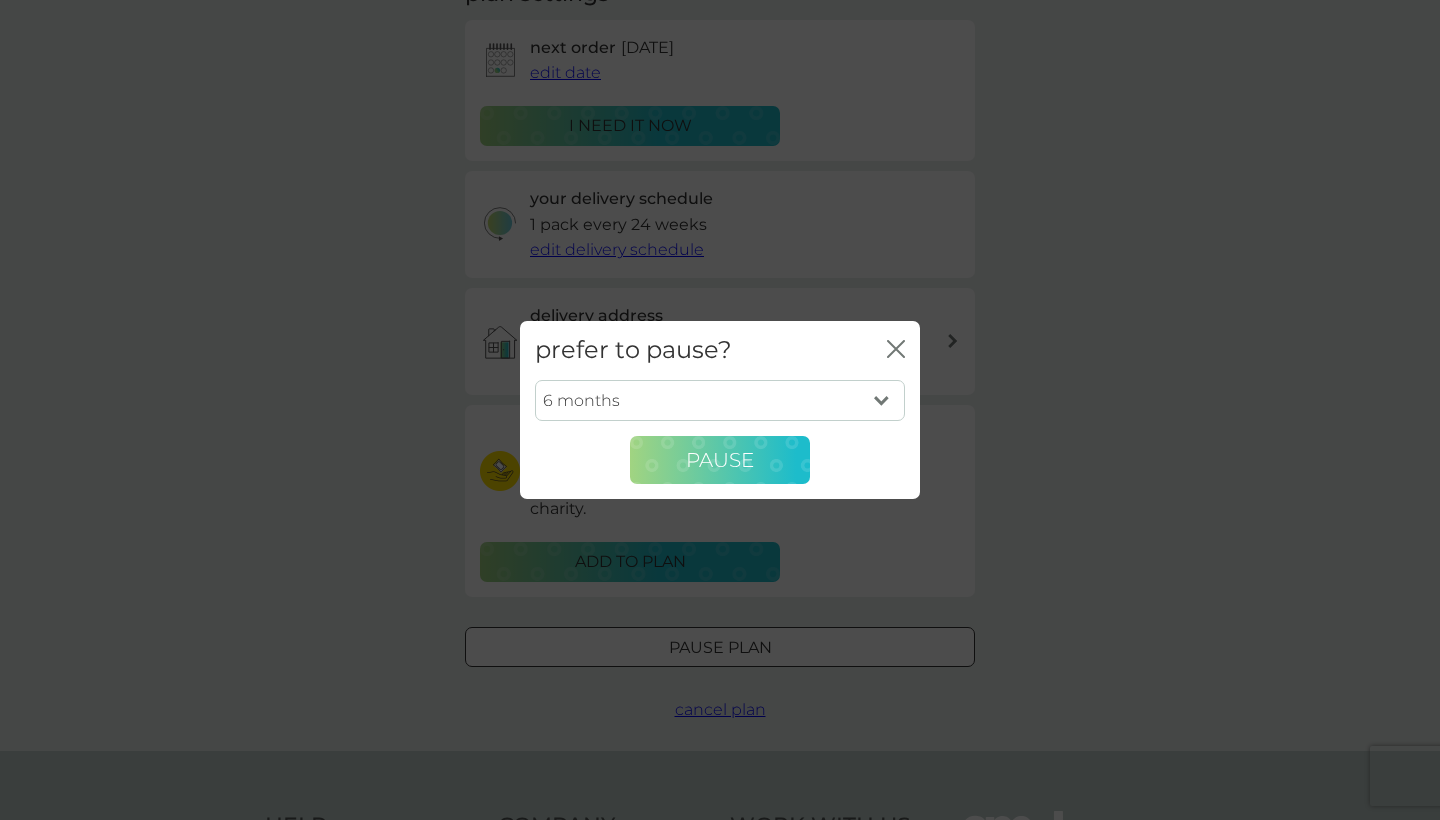 click on "Pause" at bounding box center [720, 460] 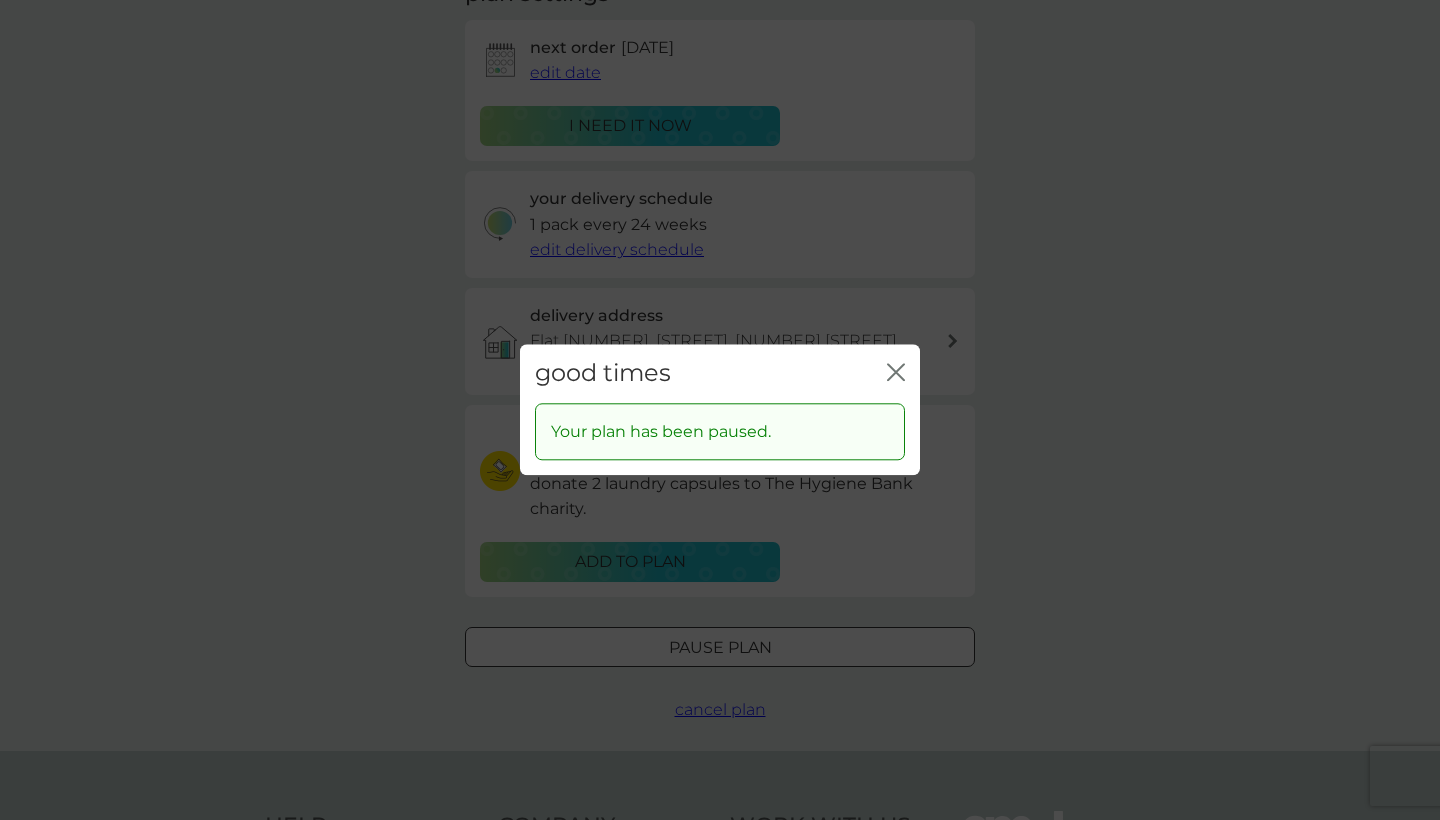 click on "close" 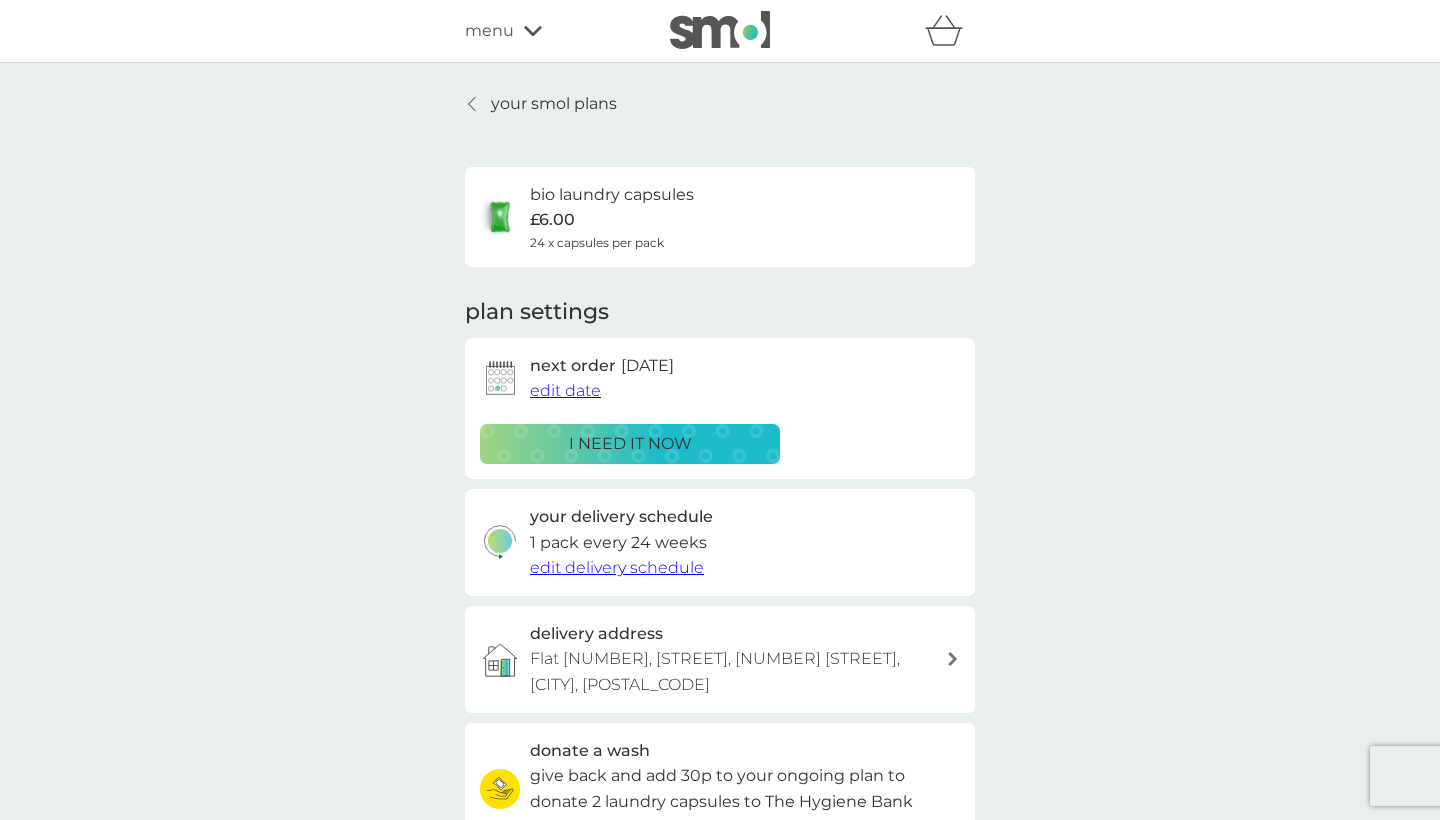 scroll, scrollTop: 0, scrollLeft: 0, axis: both 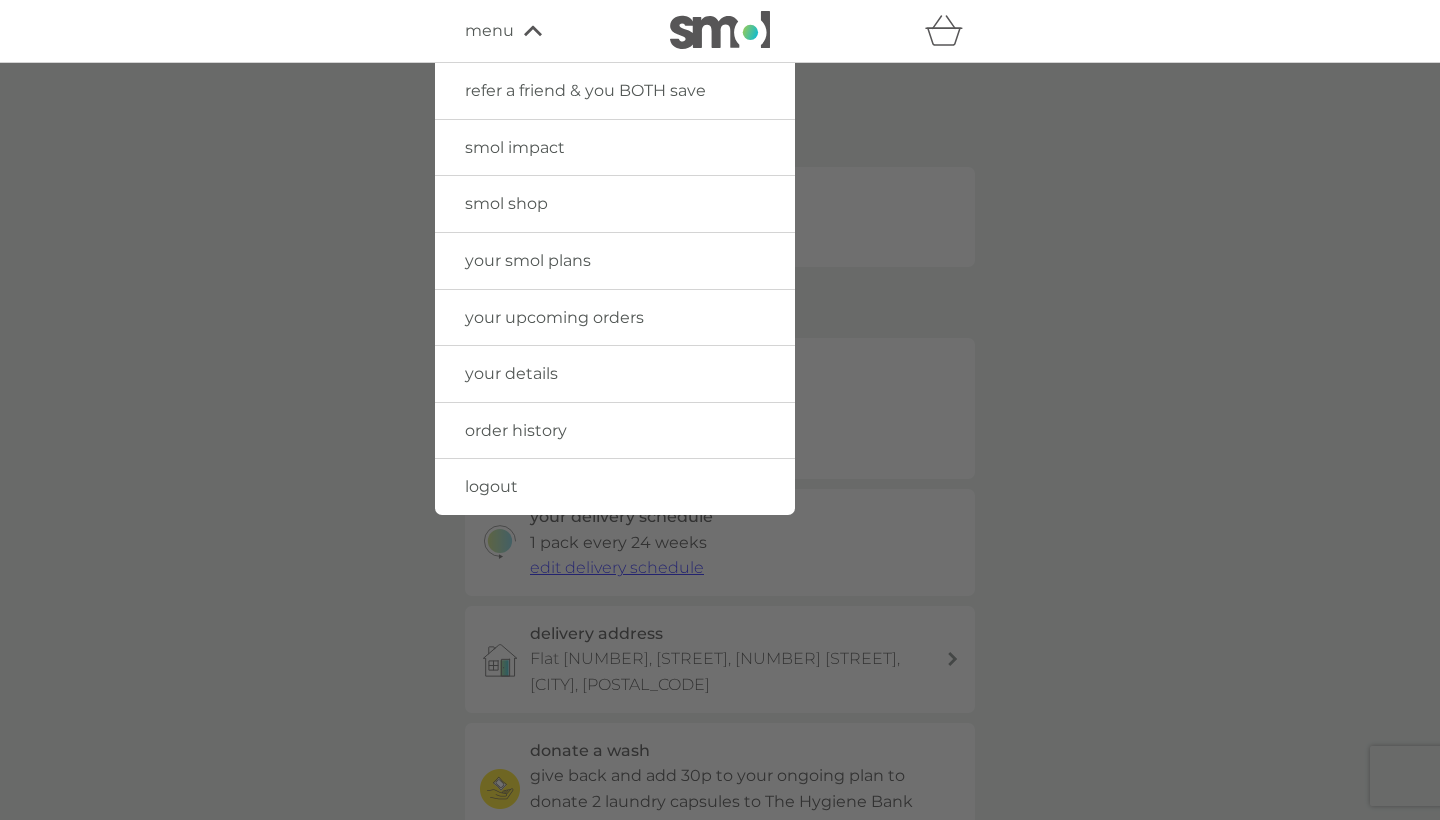 click on "menu" at bounding box center (489, 31) 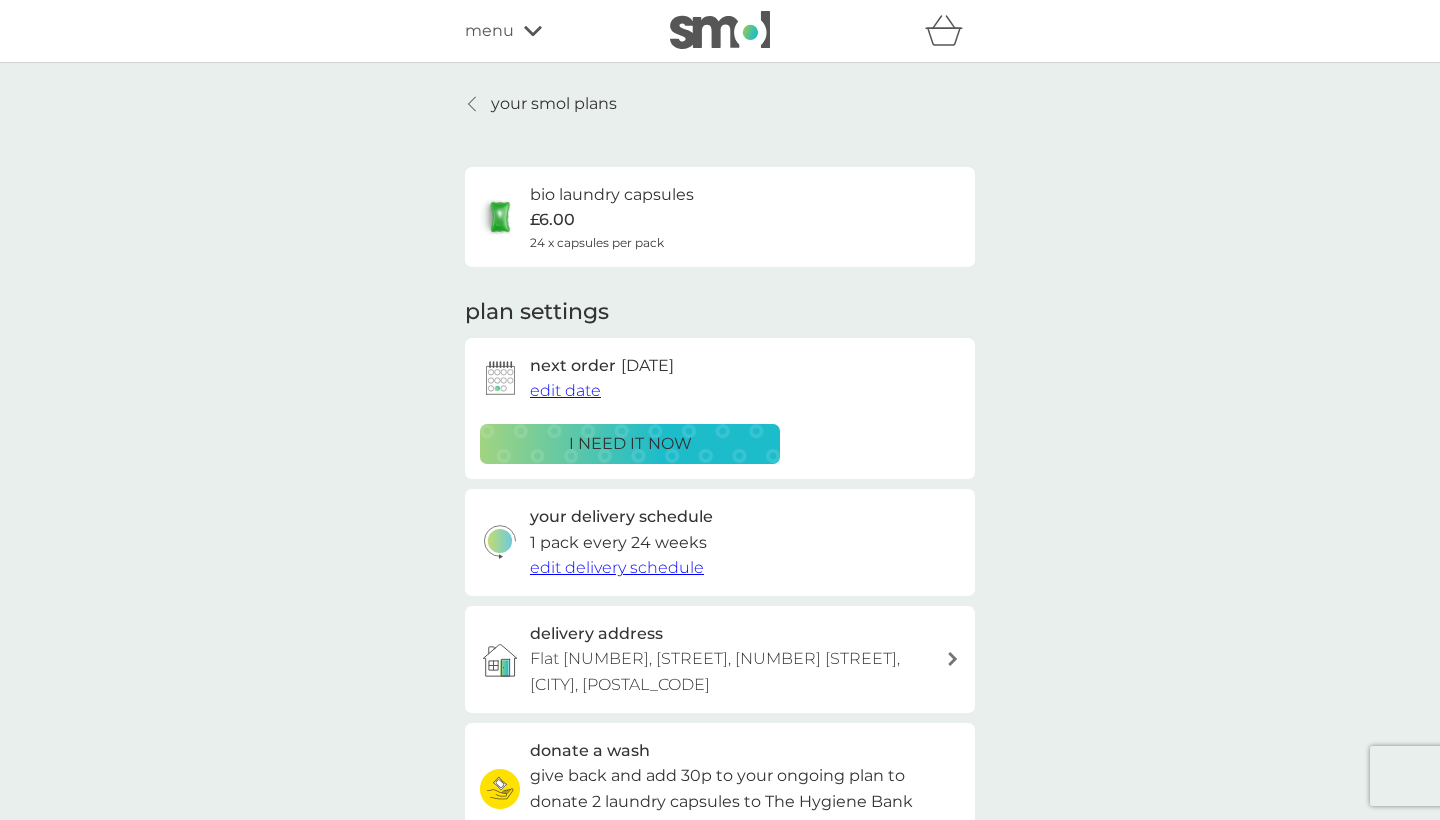 click on "your smol plans" at bounding box center [541, 104] 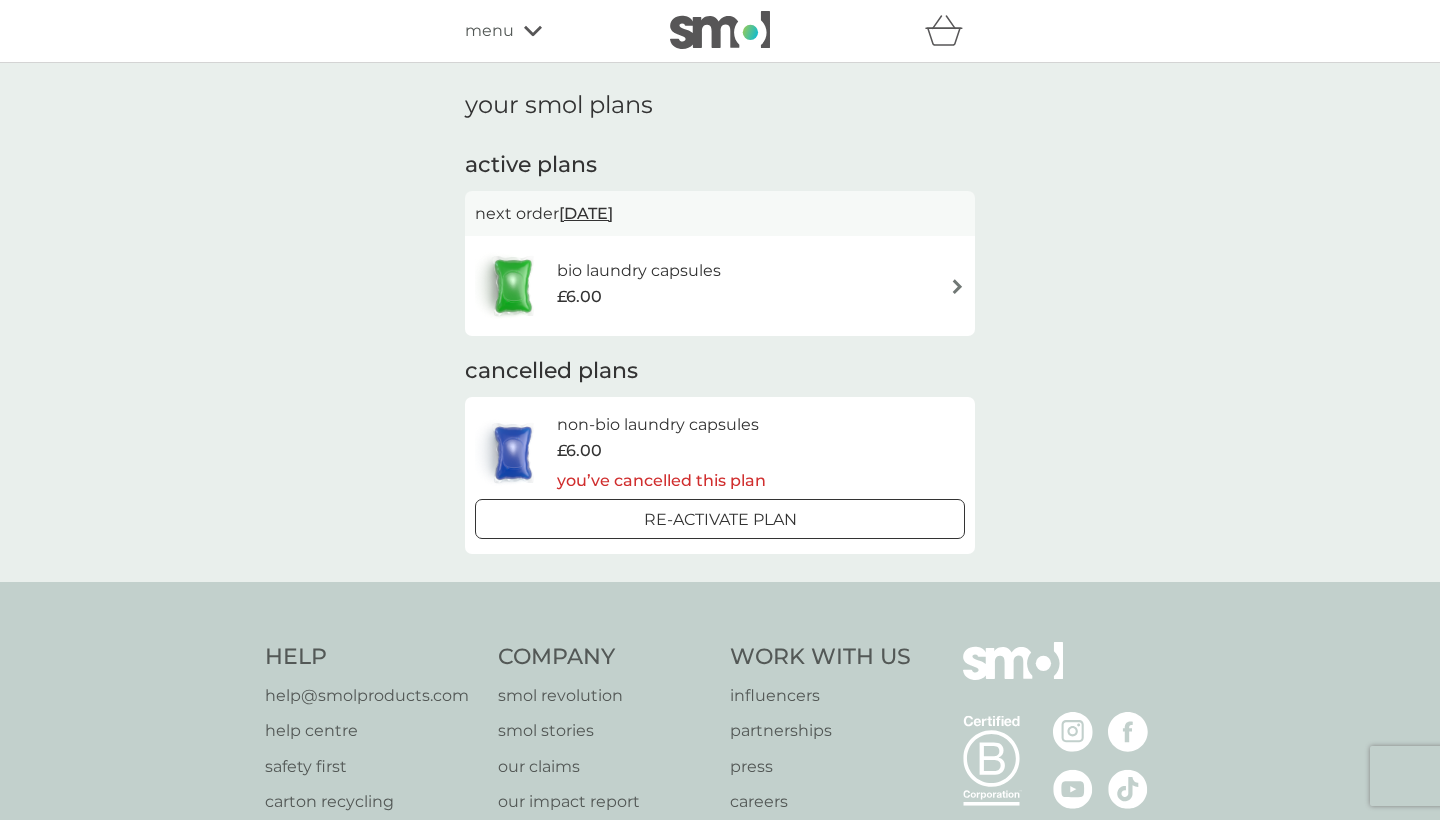 click at bounding box center [720, 30] 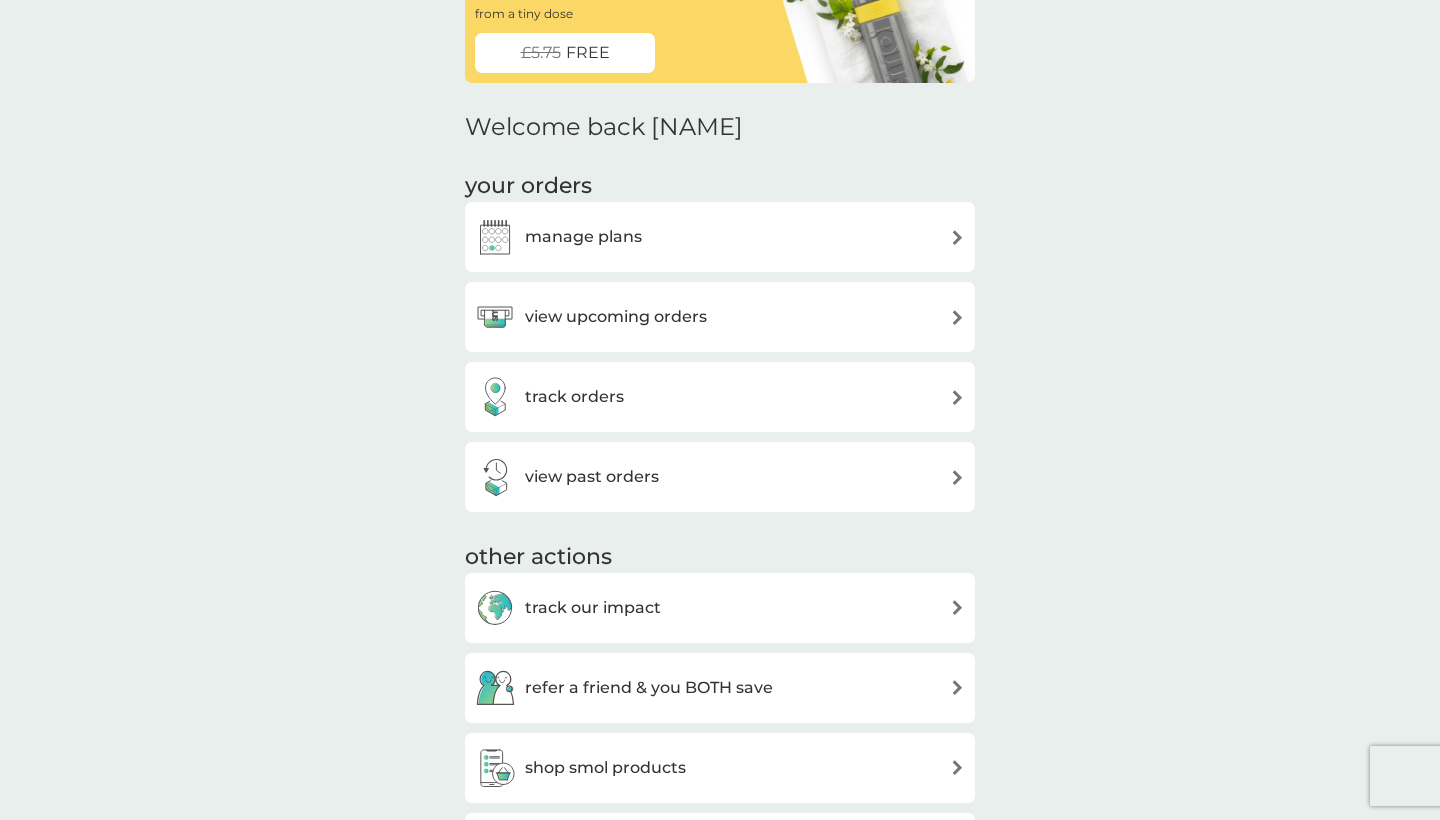scroll, scrollTop: 368, scrollLeft: 0, axis: vertical 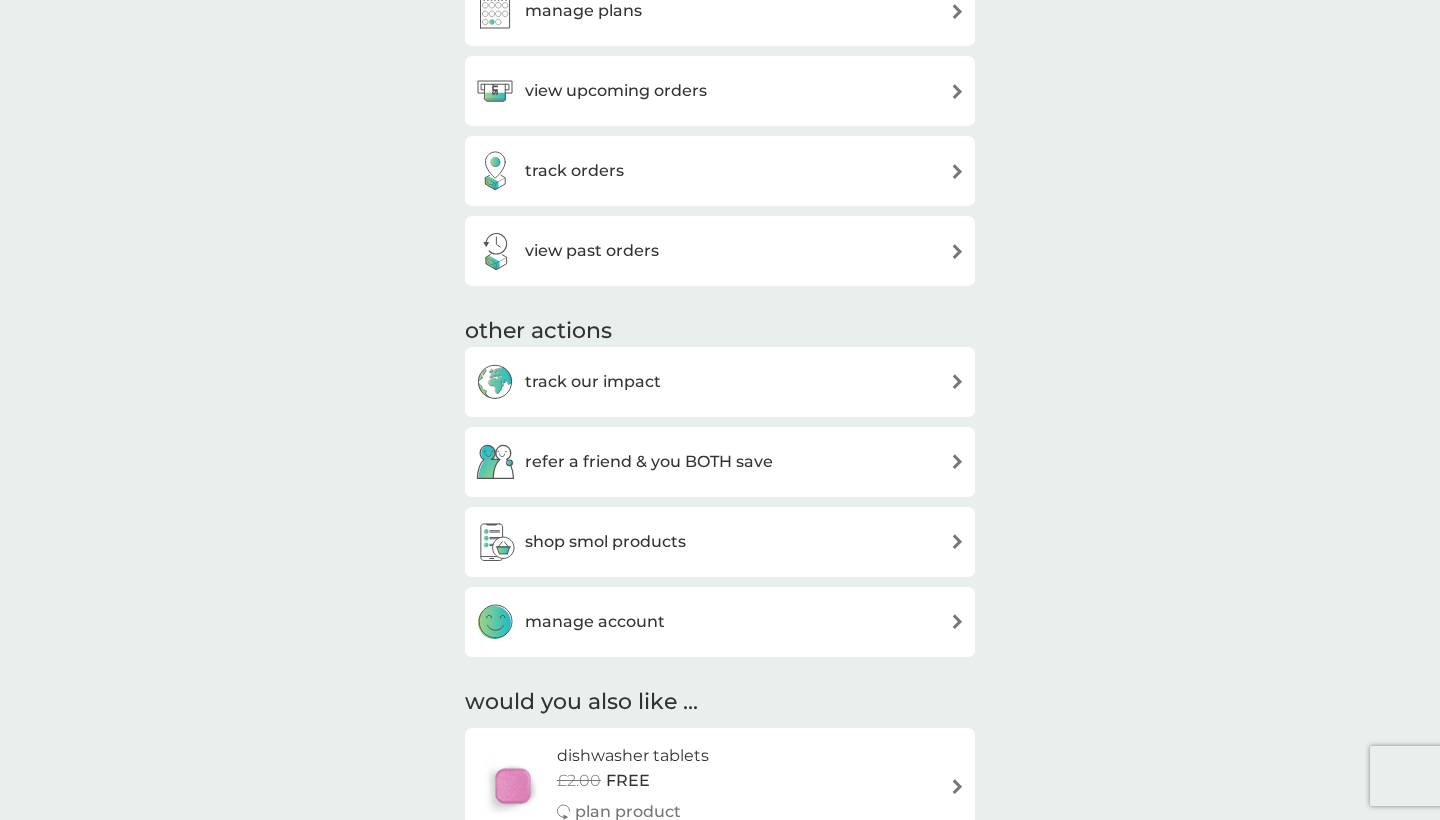 click on "shop smol products" at bounding box center [605, 542] 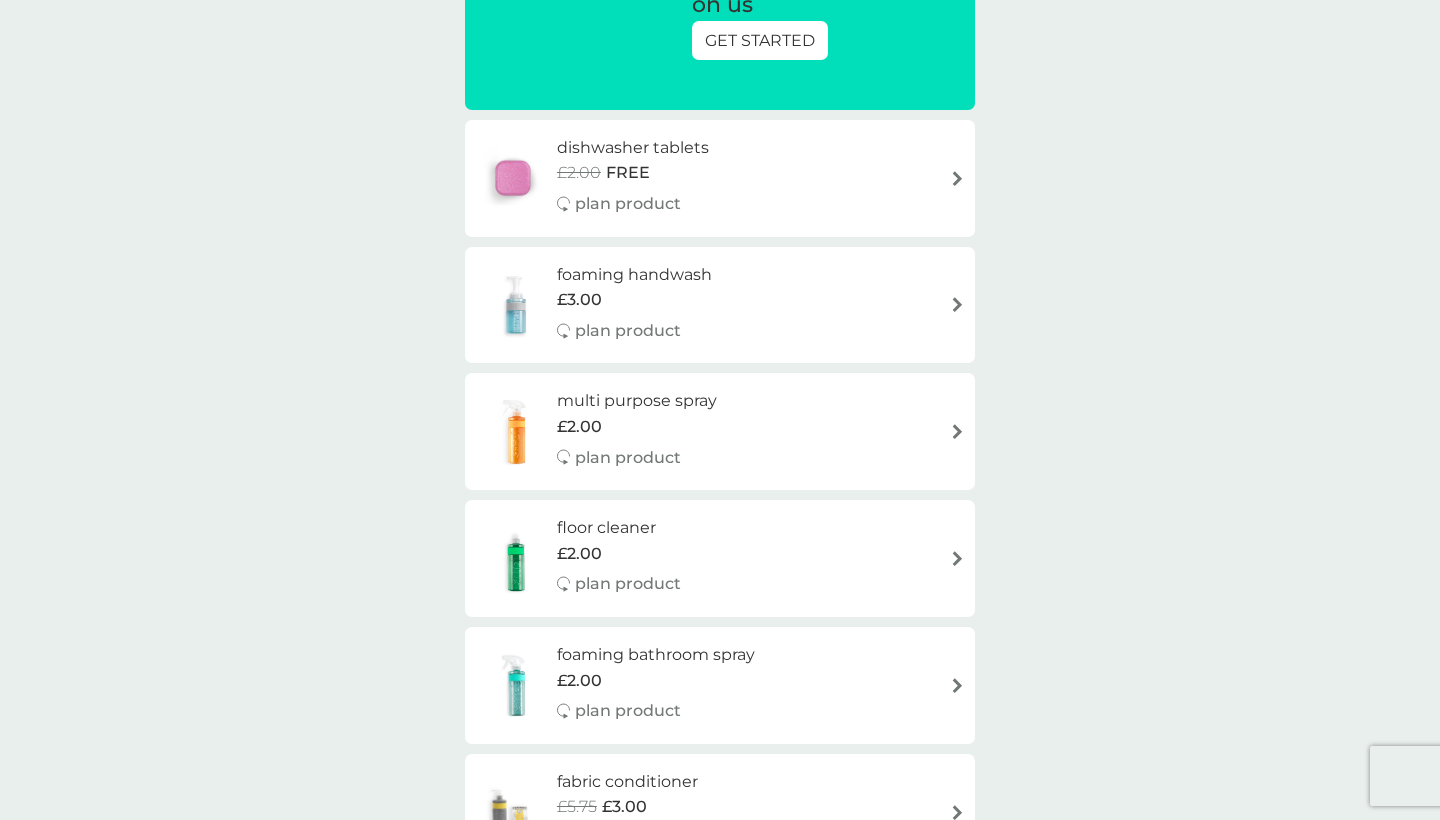 scroll, scrollTop: 333, scrollLeft: 0, axis: vertical 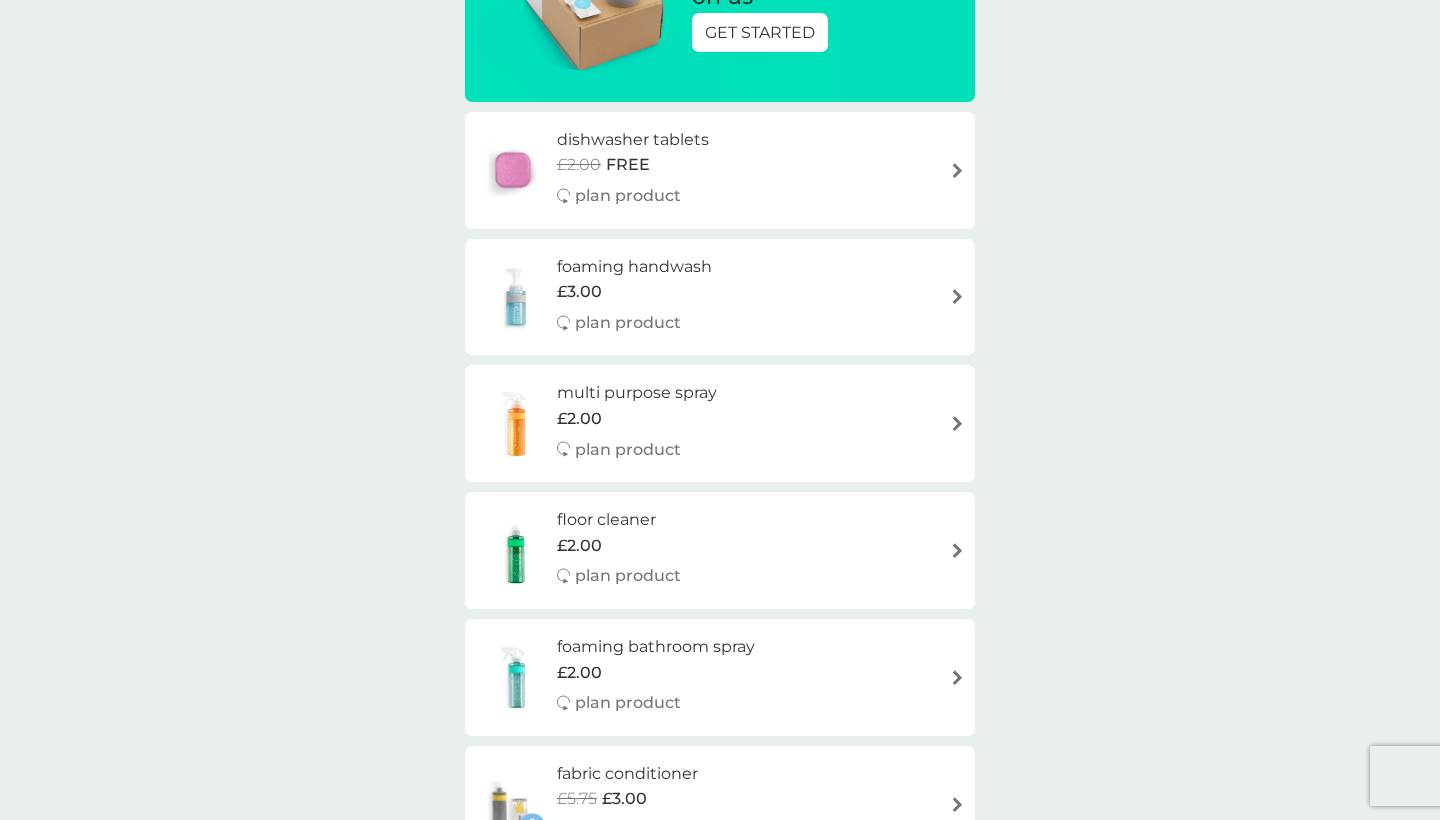 click on "foaming handwash £3.00 plan product" at bounding box center (720, 297) 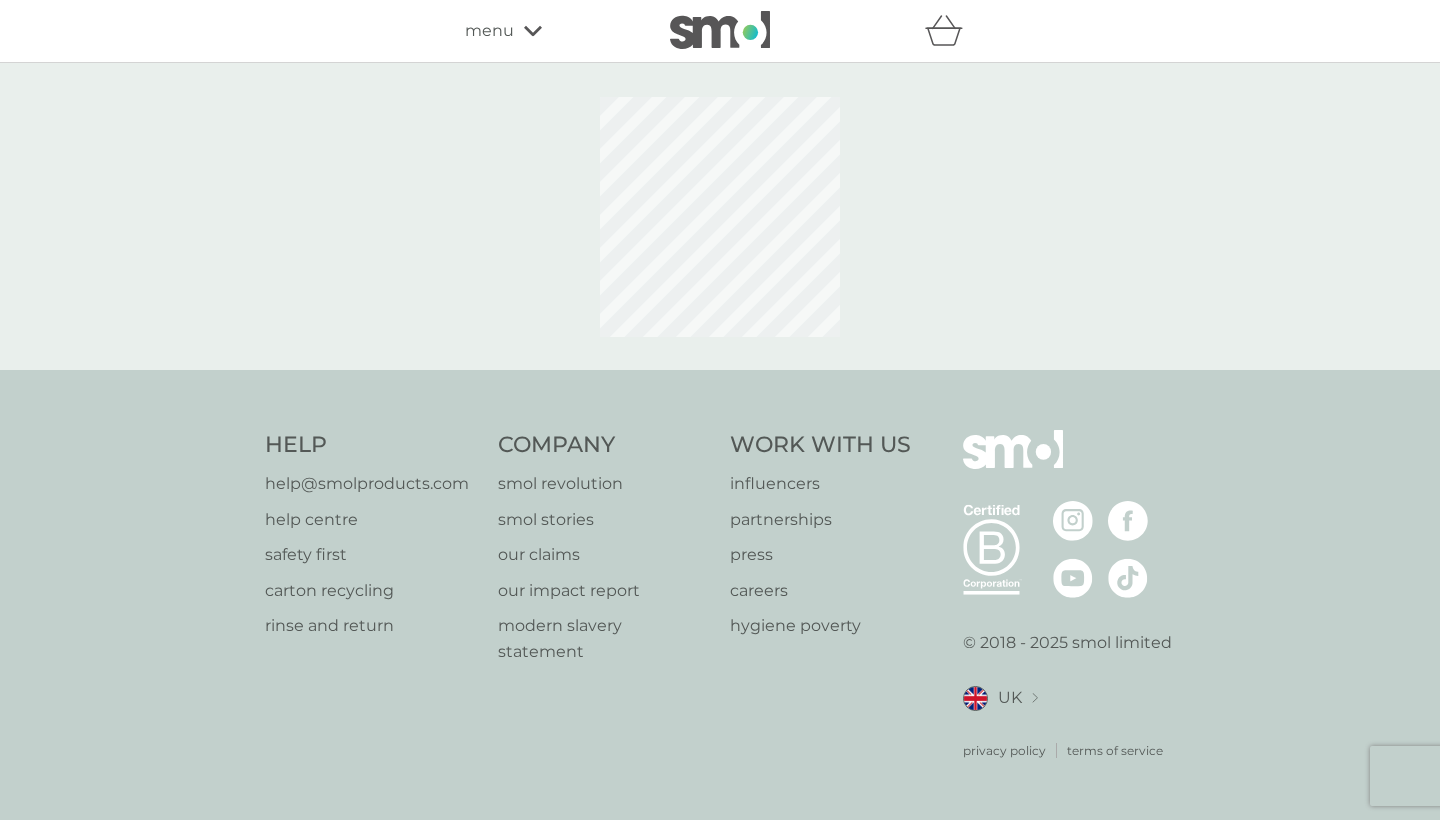 scroll, scrollTop: 0, scrollLeft: 0, axis: both 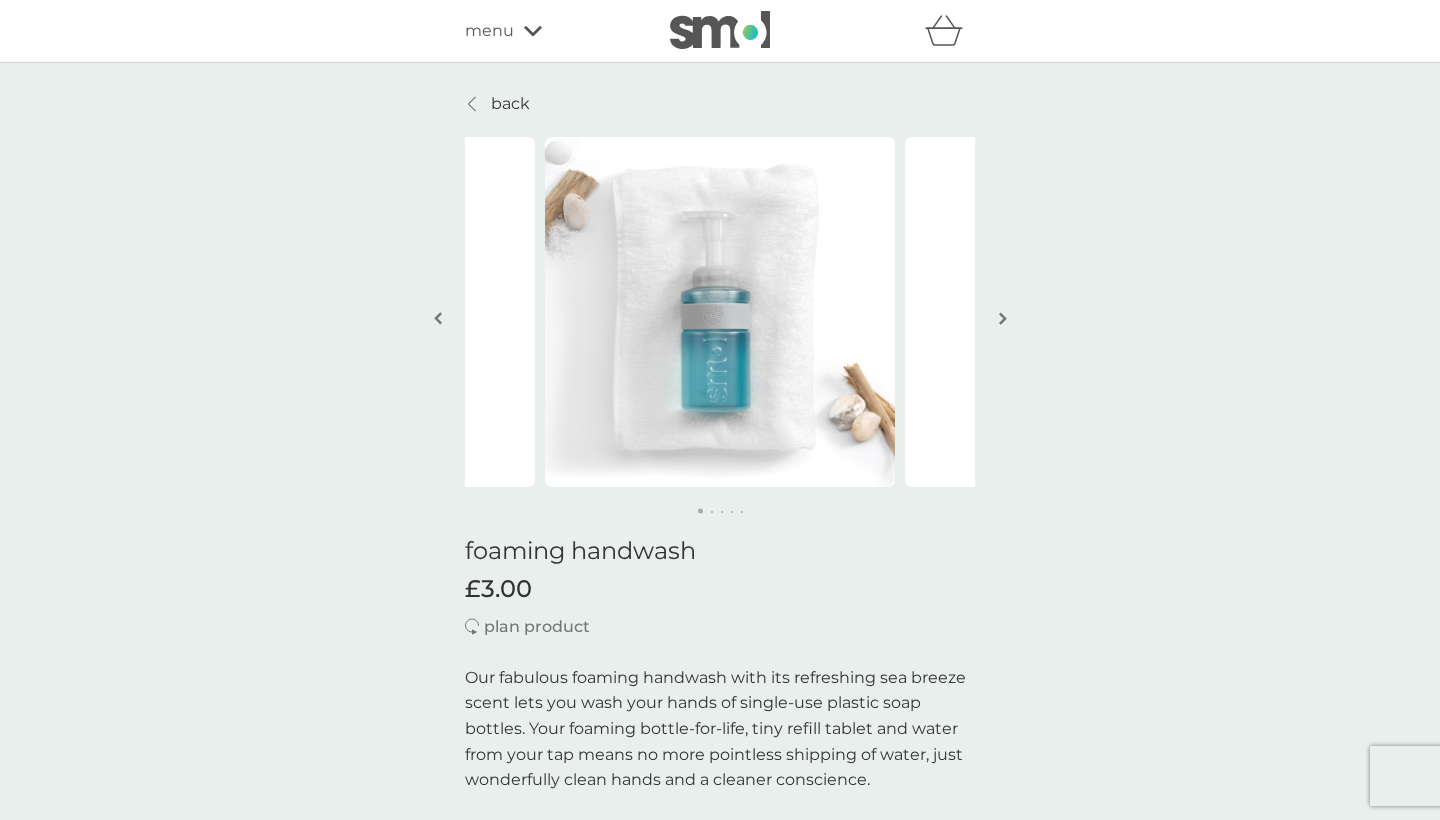click on "back Excellent products and service Excellent products and service. - Sue
Excellent products and service Excellent products and service. - Sue
foaming handwash £3.00 plan product Our fabulous foaming handwash with its refreshing sea breeze scent lets you wash your hands of single-use plastic soap bottles. Your foaming bottle-for-life, tiny refill tablet and water from your tap means no more pointless shipping of water, just wonderfully clean hands and a cleaner conscience. rich cleansing foam for super soft skin hands feel clean with fresh sea breeze scent 50% cheaper* & lasts nearly twice as long as the leading brand dermatologically tested vegan & cruelty-free cuts carbon & single-use plastic bottles how it works starter packs contain 1 x bottle-for-life and 1 x refill tablet your ongoing refill pack of 6 x tablets costs just £10.50 plan delivery frequency 1 week  2 weeks  3 weeks  4 weeks  5 weeks  6 weeks  7 weeks  8 weeks  9 weeks  10 weeks  11 weeks  12 weeks  13 weeks  14 weeks  15 weeks  . Good ." at bounding box center [720, 1436] 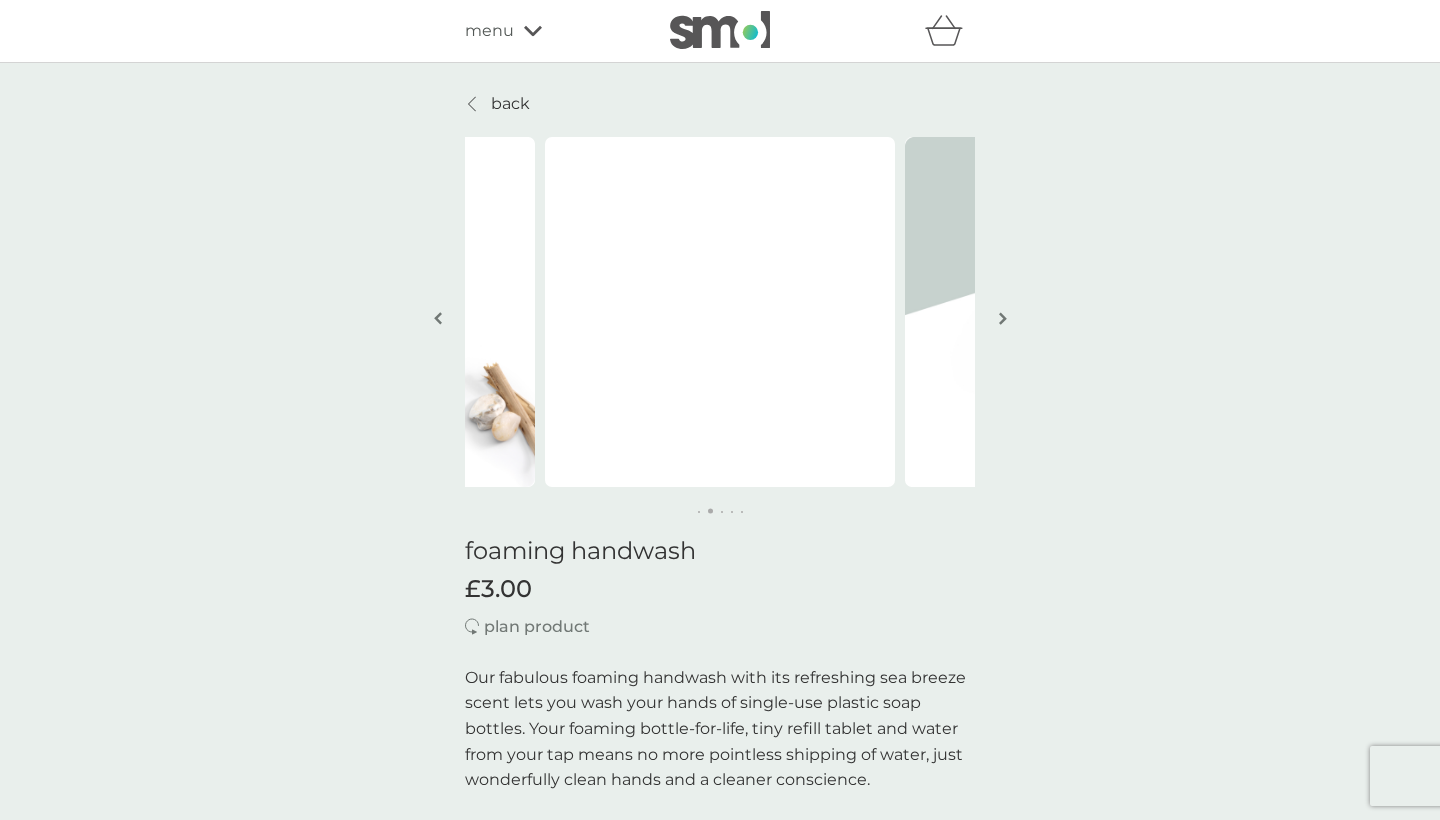 click at bounding box center [1003, 318] 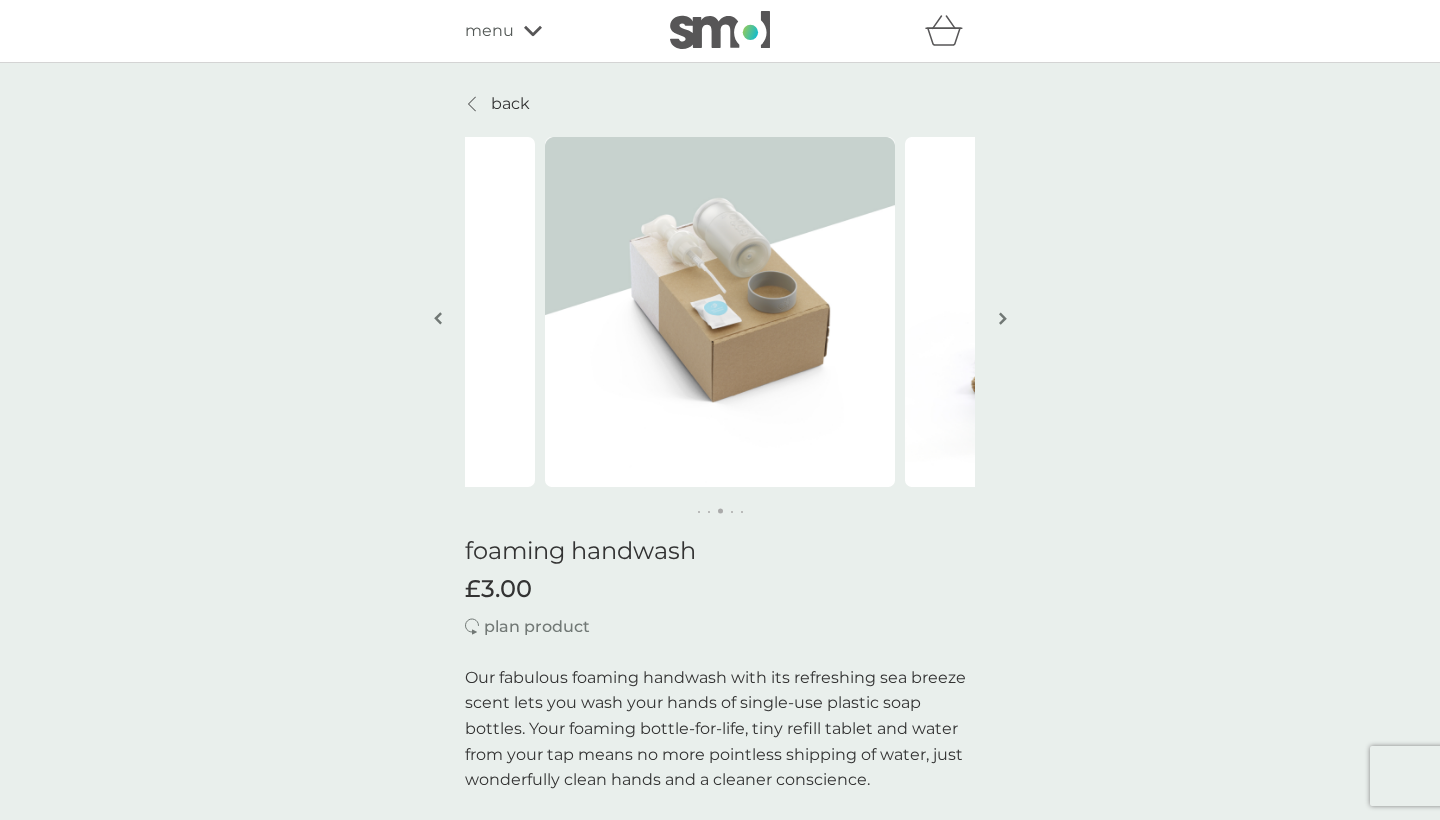 click at bounding box center (1003, 318) 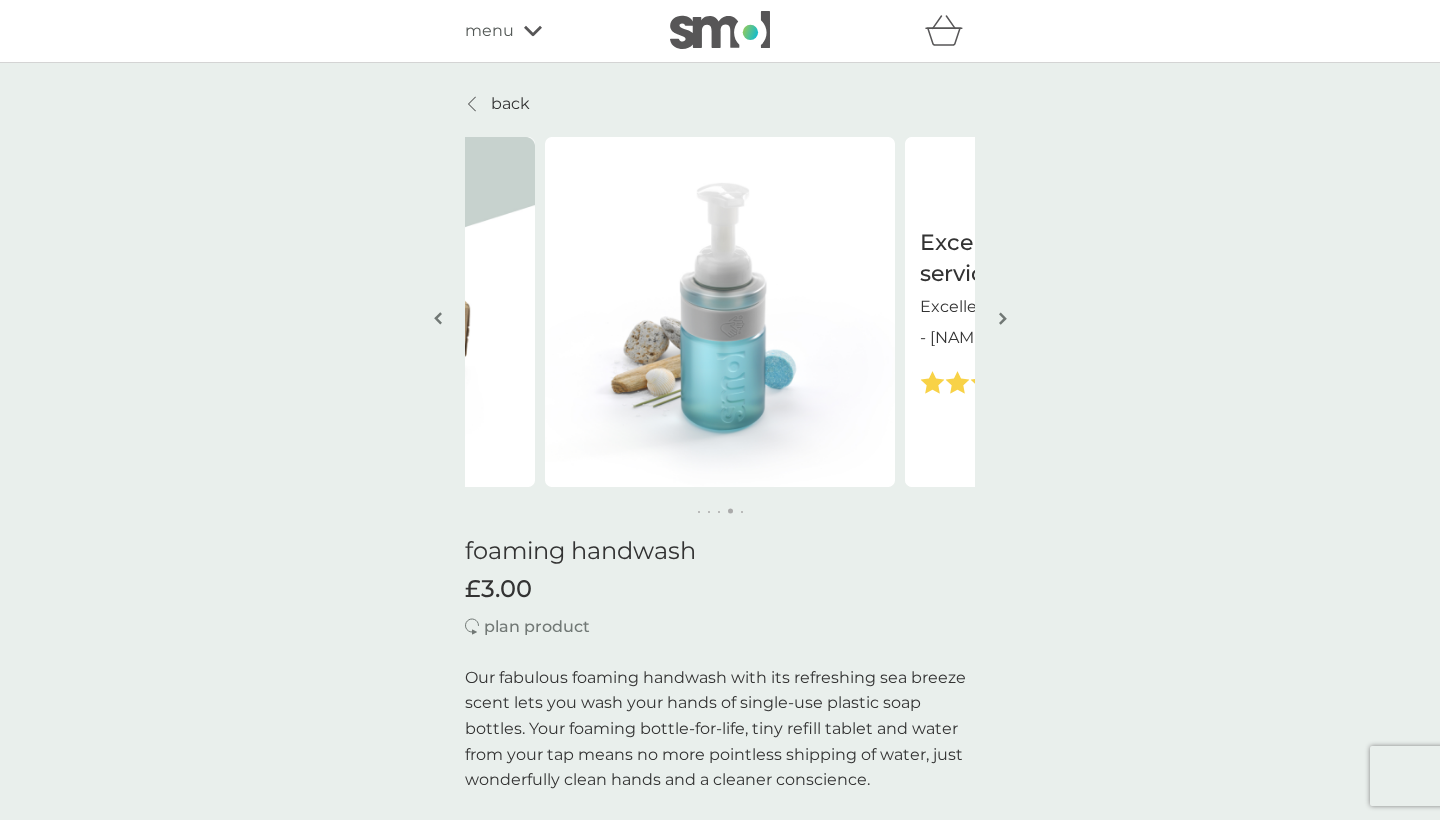 click at bounding box center (1003, 318) 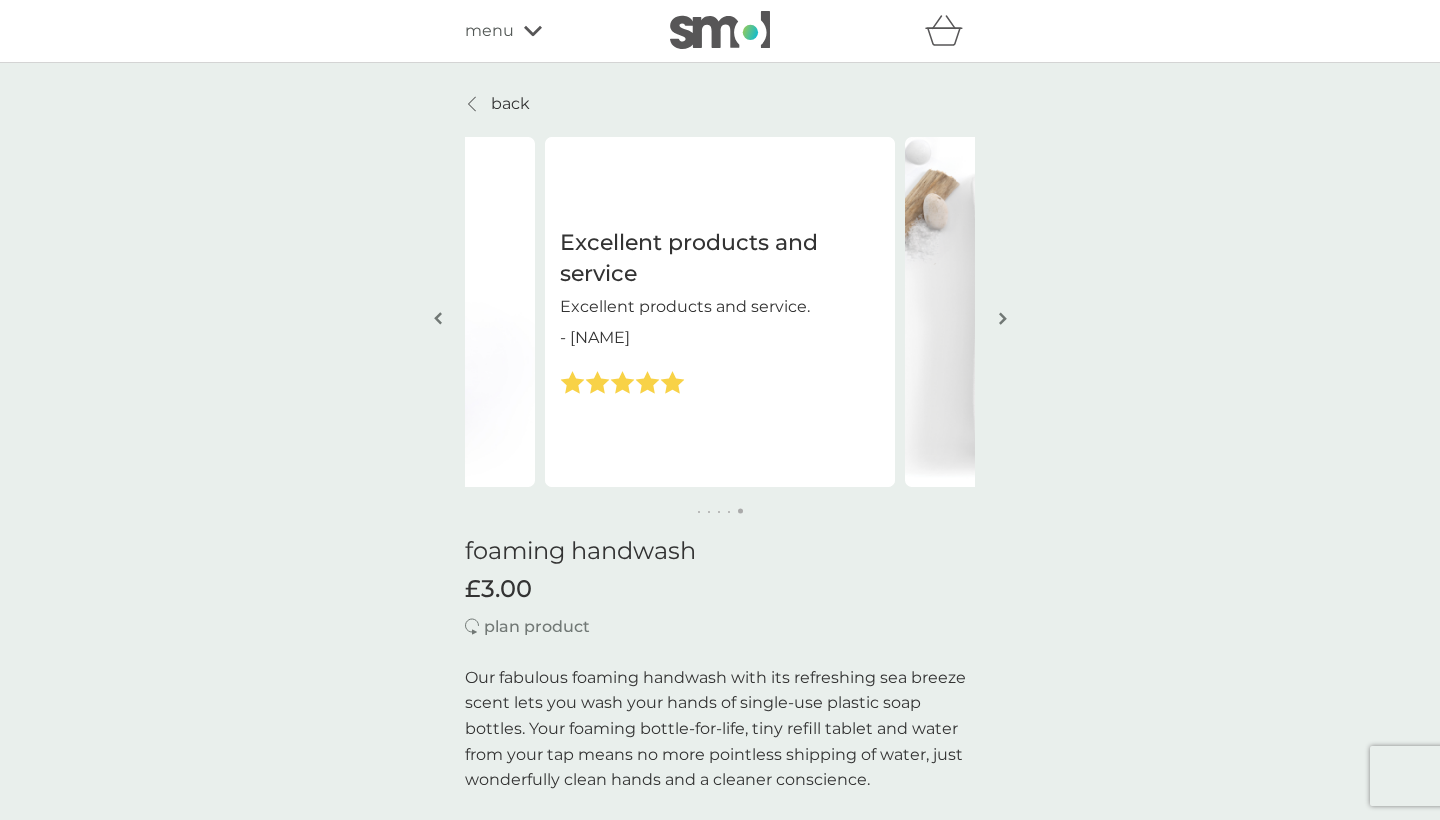 click at bounding box center [1003, 318] 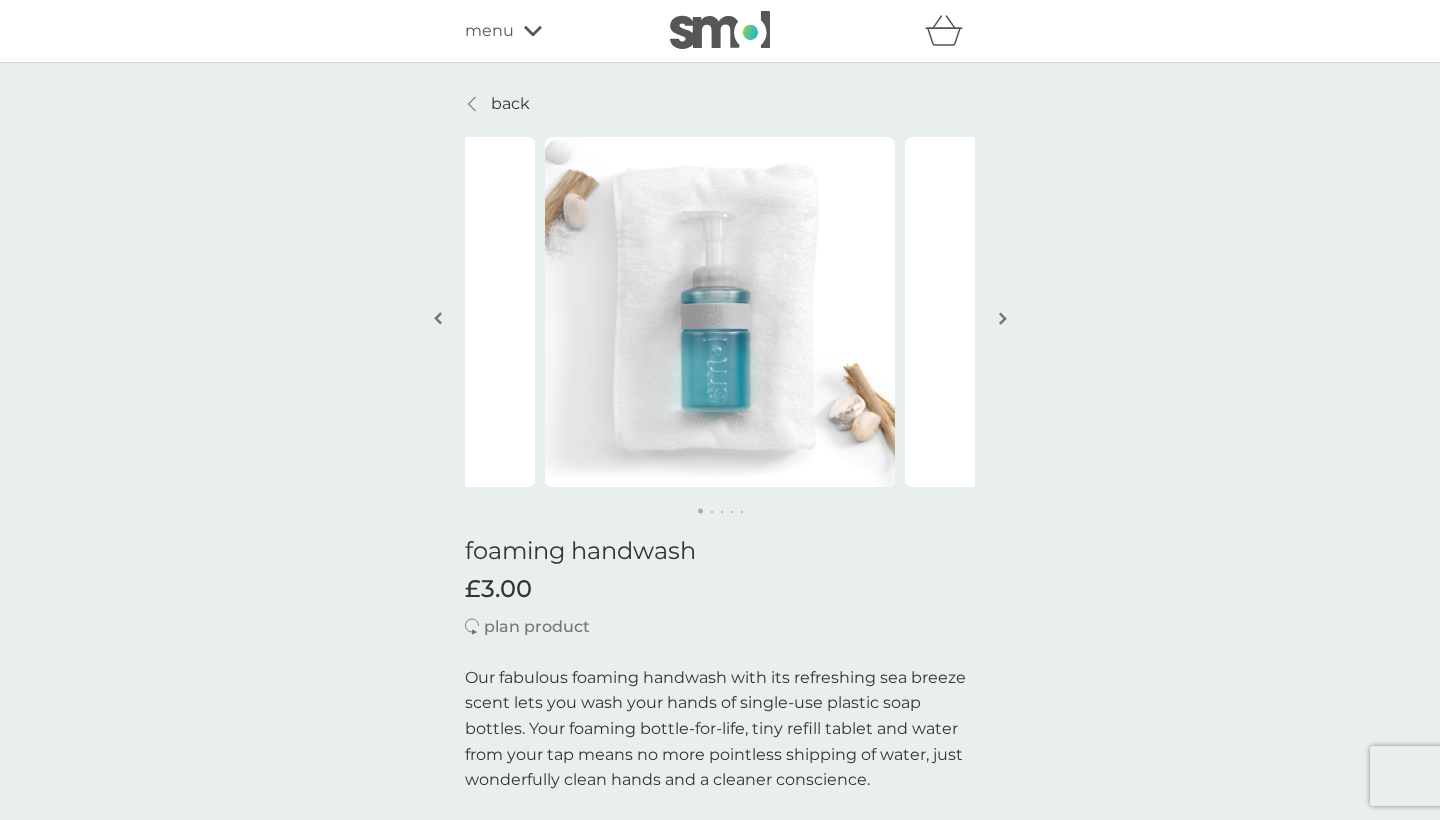 click at bounding box center (1003, 318) 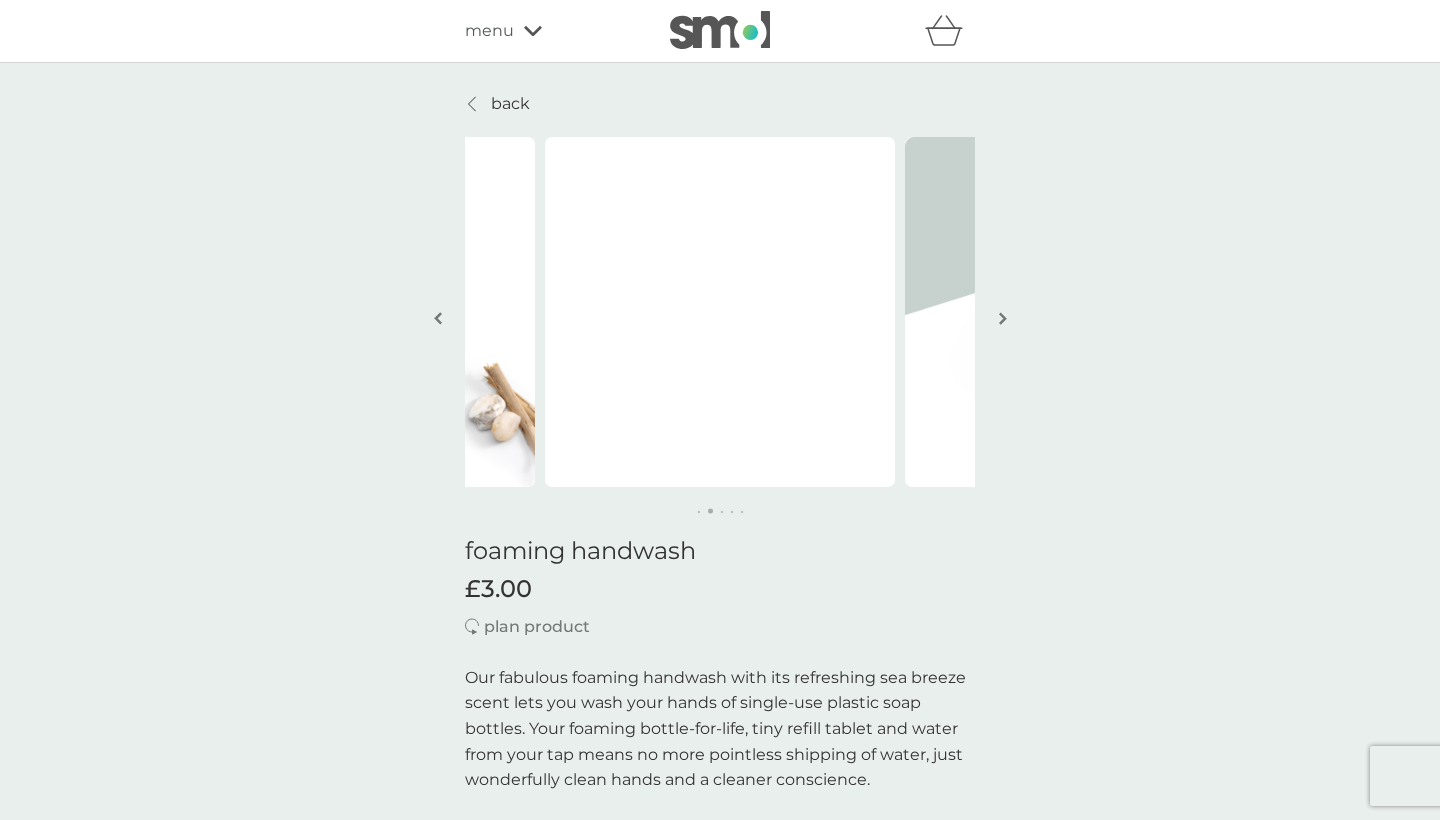 click at bounding box center (1003, 318) 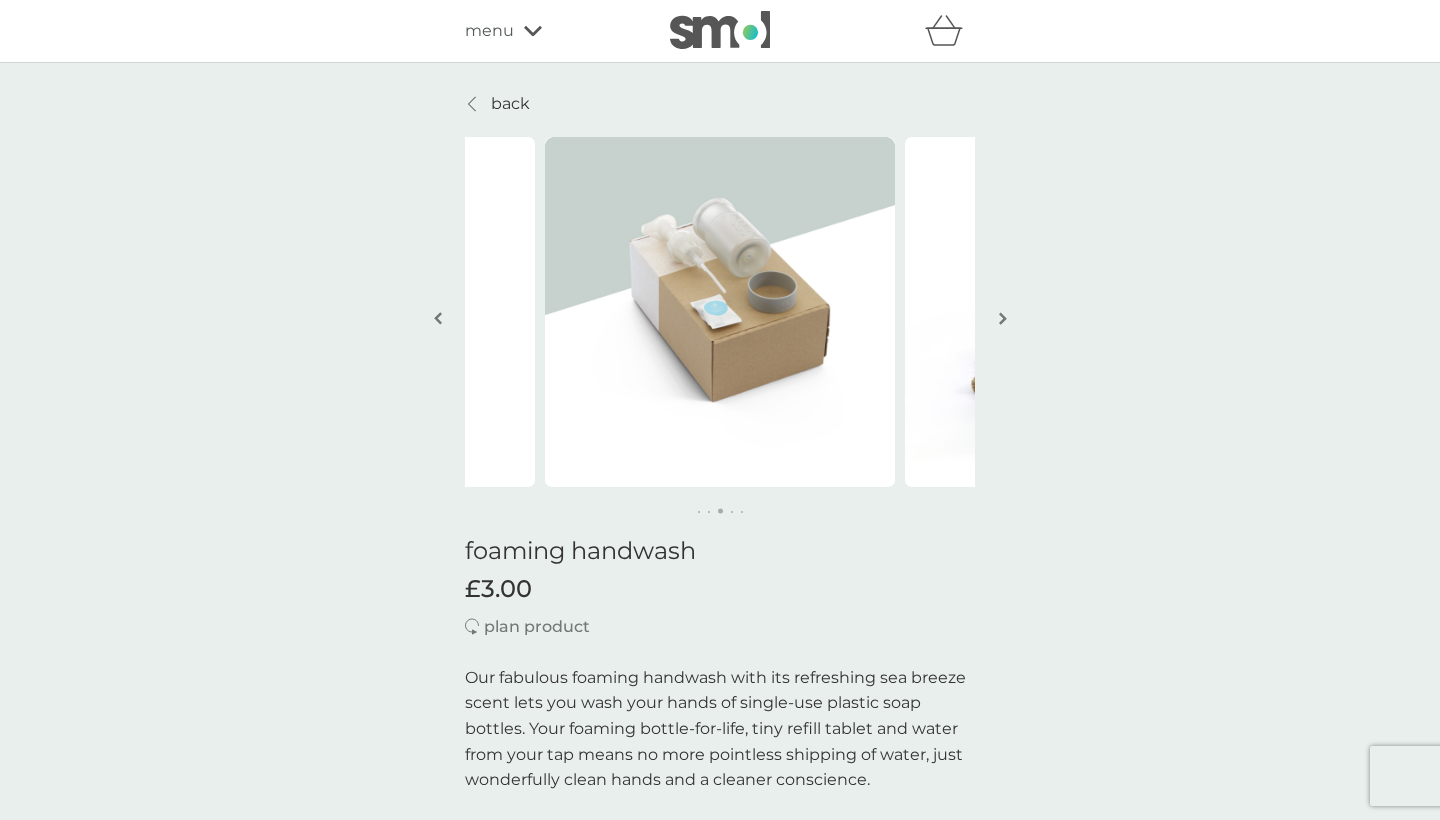 scroll, scrollTop: 0, scrollLeft: 0, axis: both 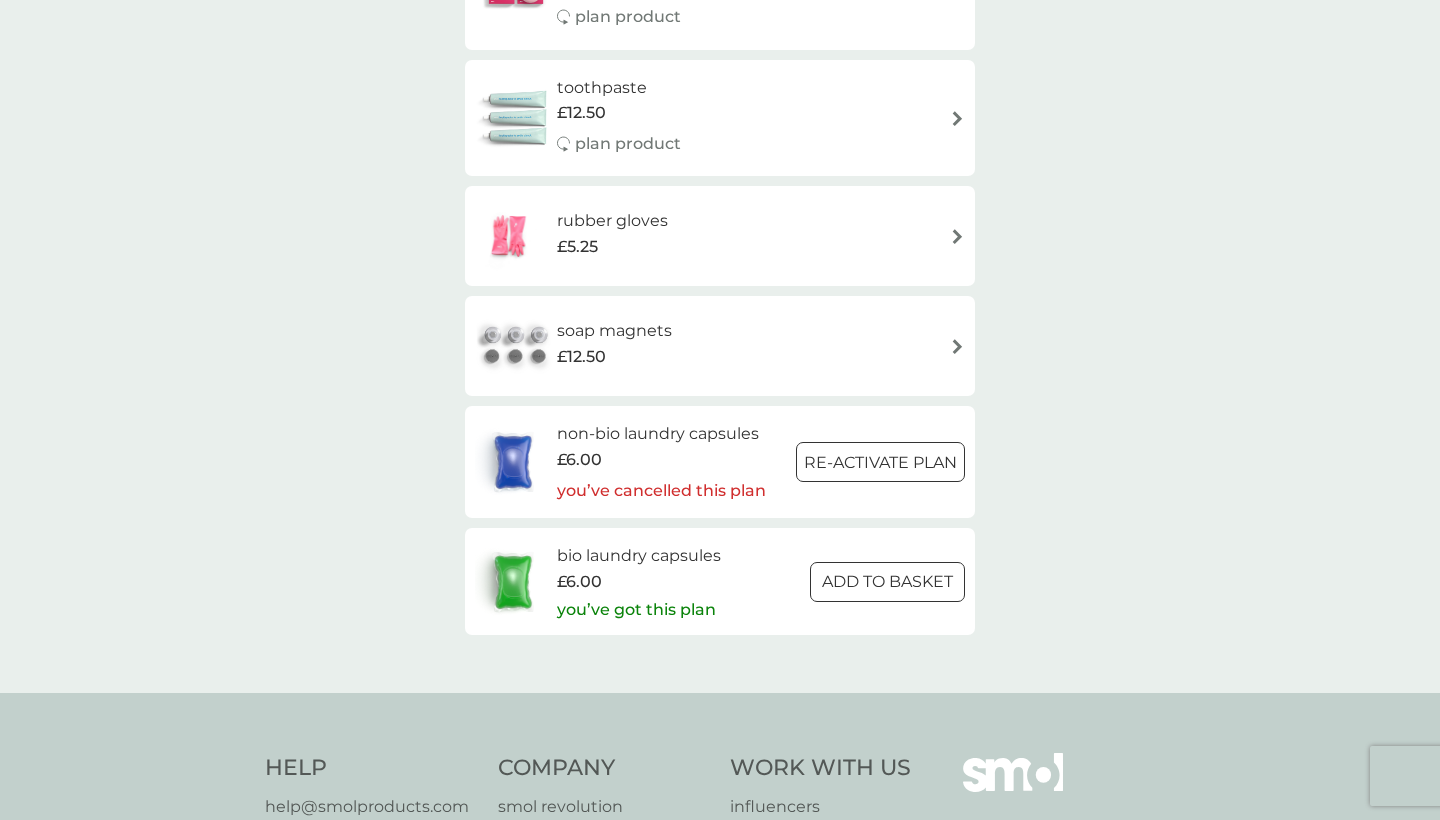 click on "soap magnets" at bounding box center [614, 331] 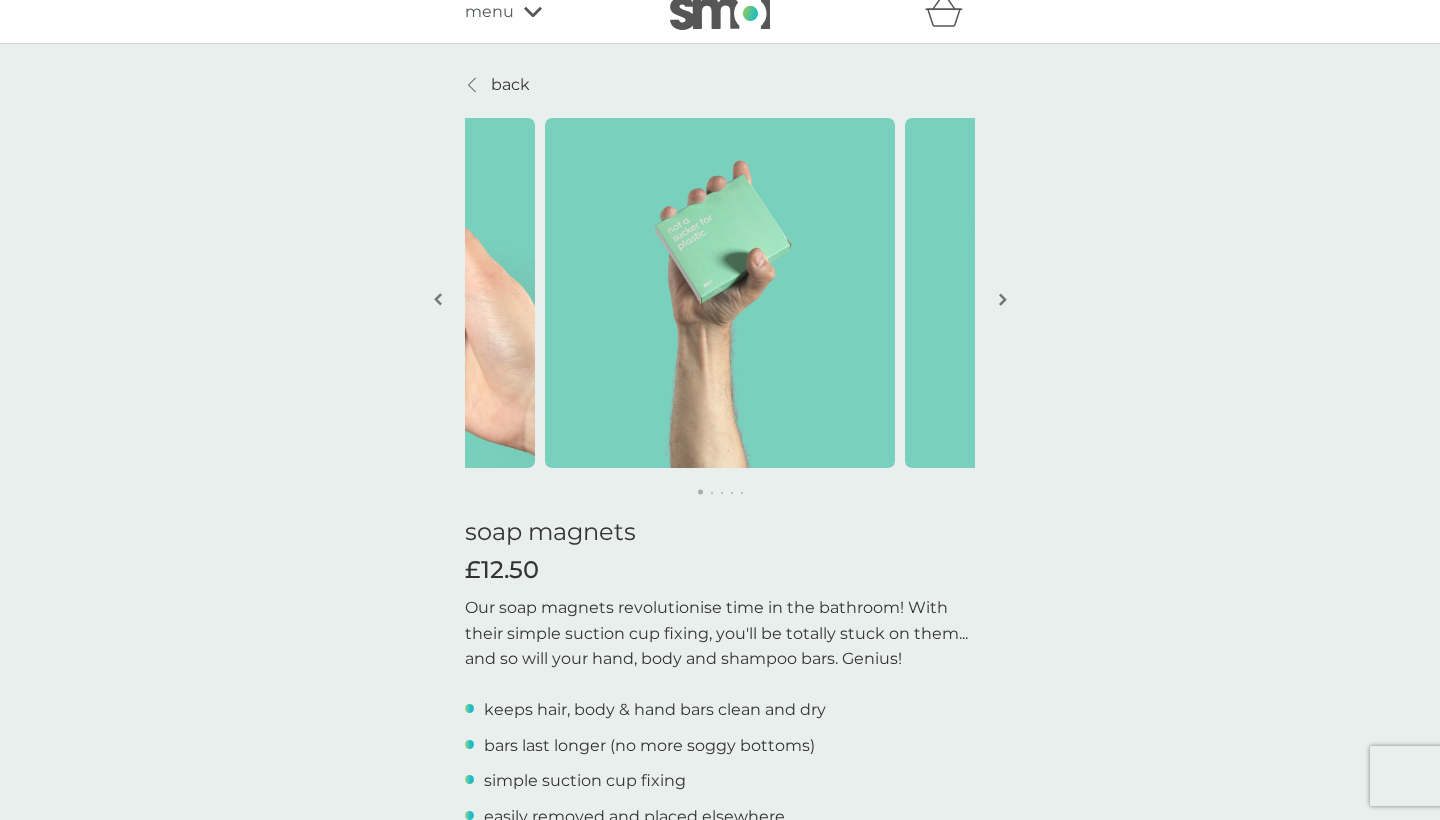 scroll, scrollTop: 27, scrollLeft: 0, axis: vertical 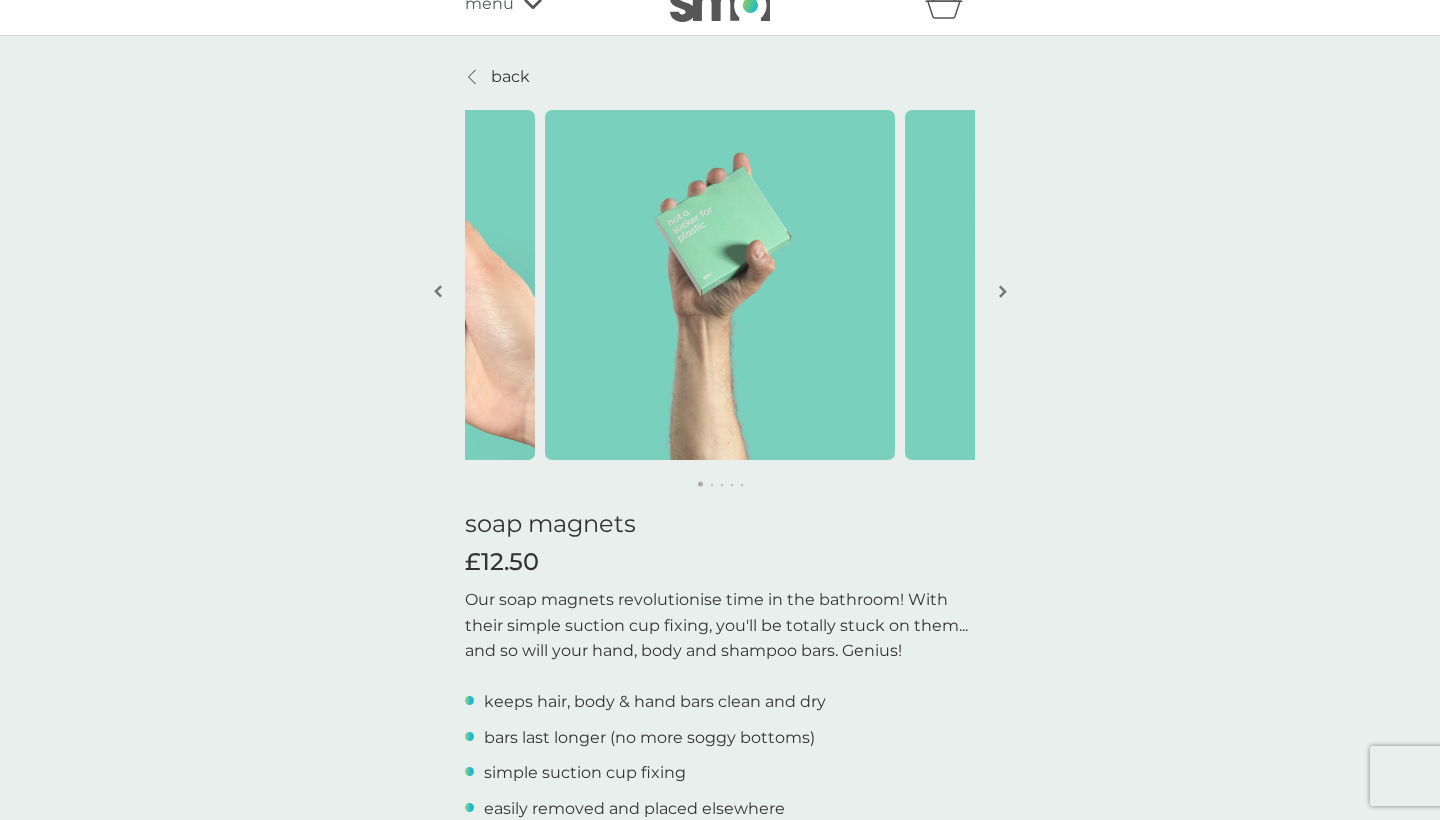 click on "back soap magnets £12.50 Our soap magnets revolutionise time in the bathroom! With their simple suction cup fixing, you'll be totally stuck on them... and so will your hand, body and shampoo bars. Genius! keeps hair, body & hand bars clean and dry bars last longer (no more soggy bottoms) simple suction cup fixing easily removed and placed elsewhere protects surfaces from soap scum silicone cover protects from rust 1 ADD TO BASKET great for you Makes ditching plastic SO EASY! Our soap magnets help you move from liquids to solids! Suddenly bar soaps for hands, body and hair seem simple! And they're always right where you left them. No more soggy bottoms or soap scum on surfaces and NO MORE PLASTIC! Fixes easily to surfaces Reusable soap button Keep the claw button magnet when your soap bar runs out and simply stick it into your next bar. We love that new bar moment! Fair price promise better for our planet No more plastic bottles Soaps last longer testimonials Over 25k 5* reviews on Feefo Smol is great Spot on" at bounding box center [720, 1129] 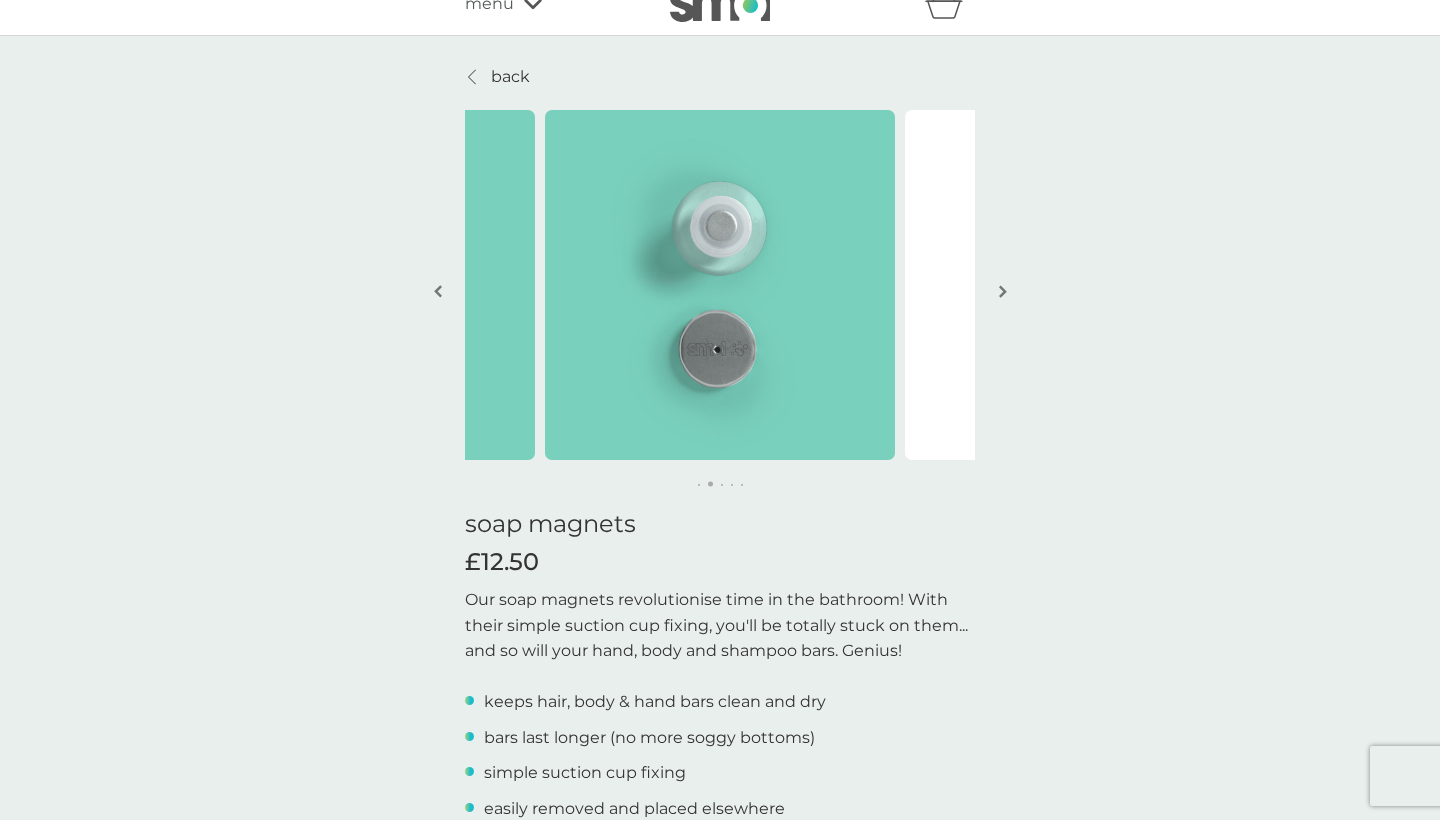 click at bounding box center (1003, 291) 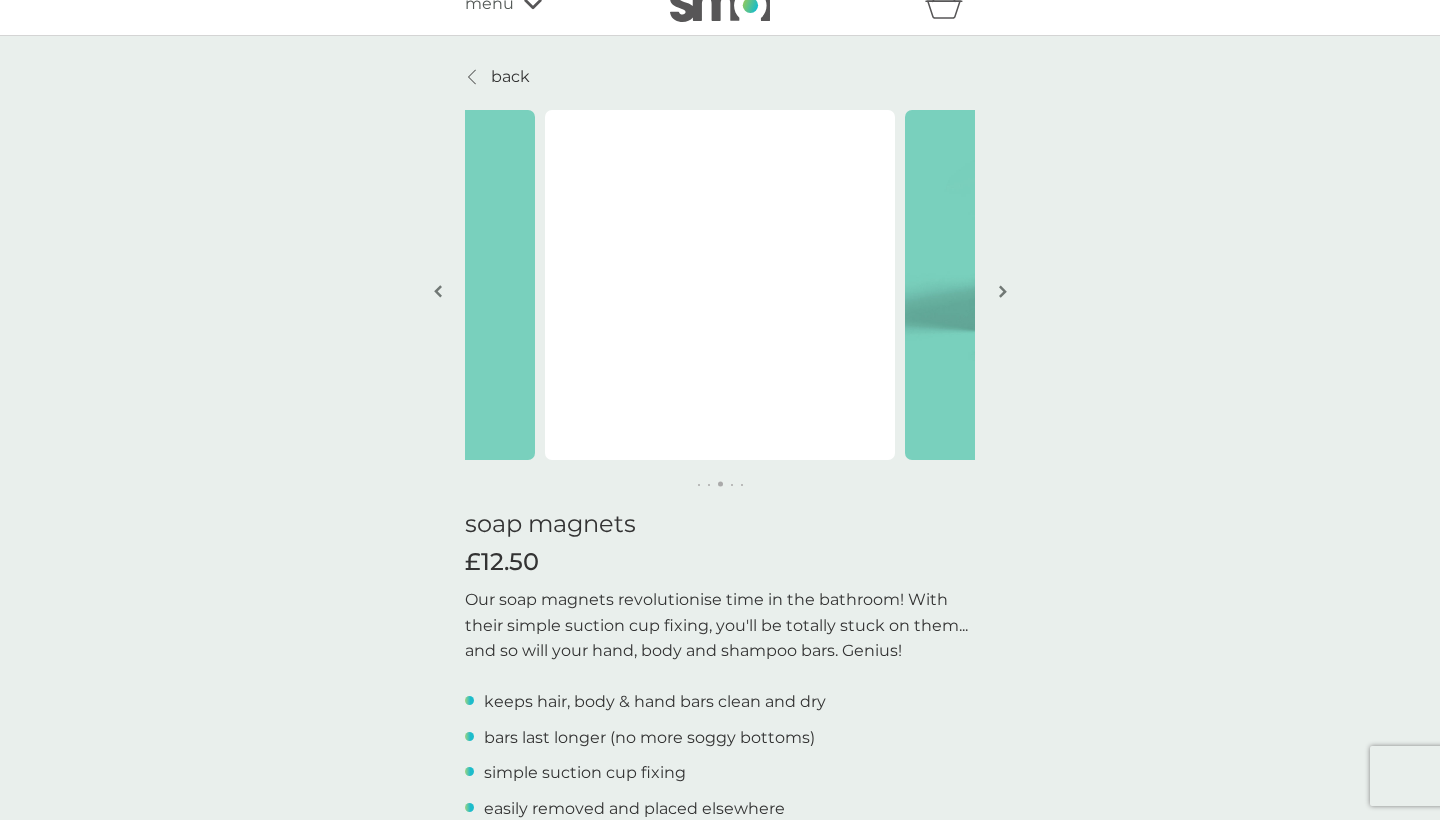 click at bounding box center (1003, 291) 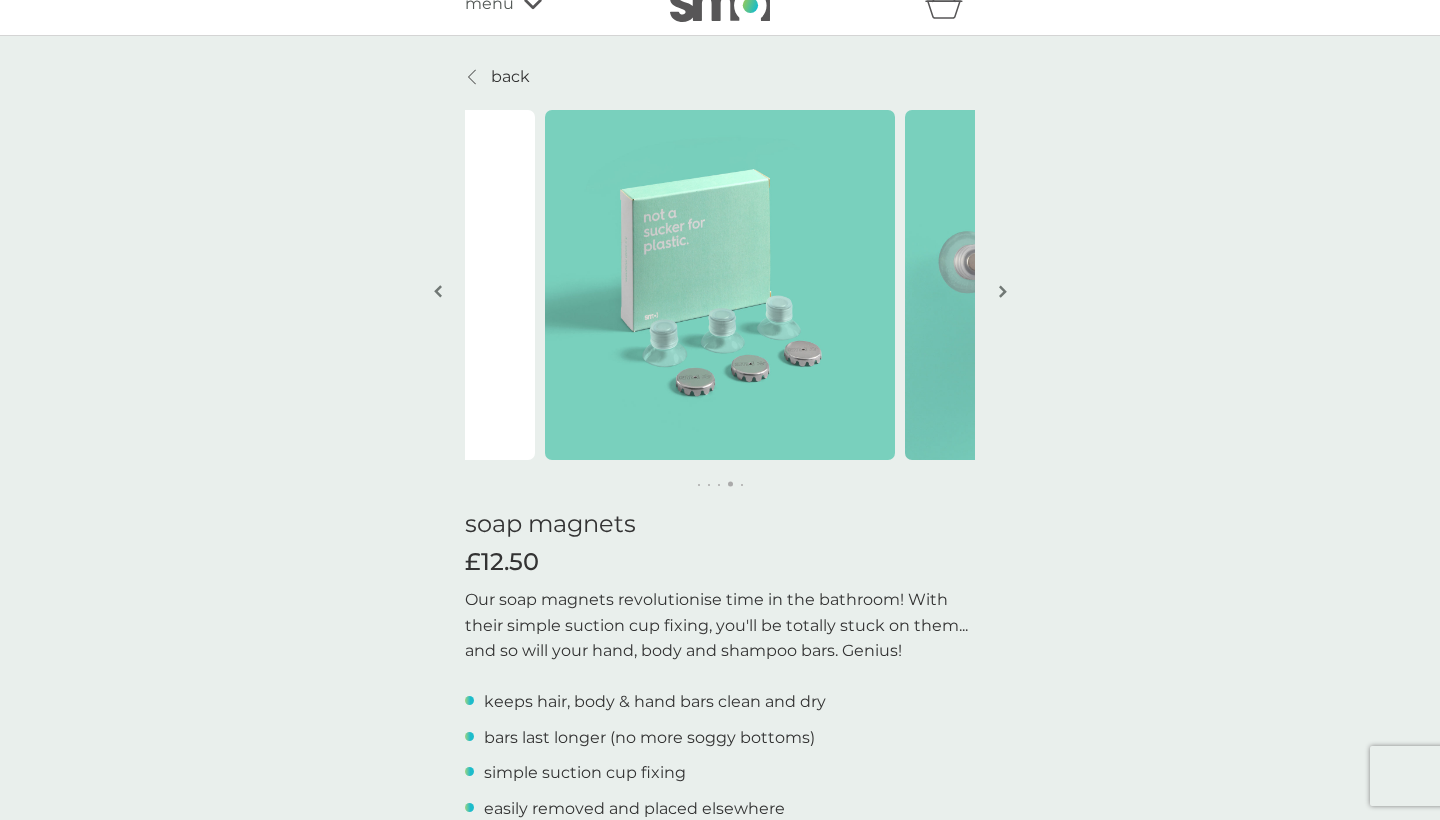 click at bounding box center [438, 291] 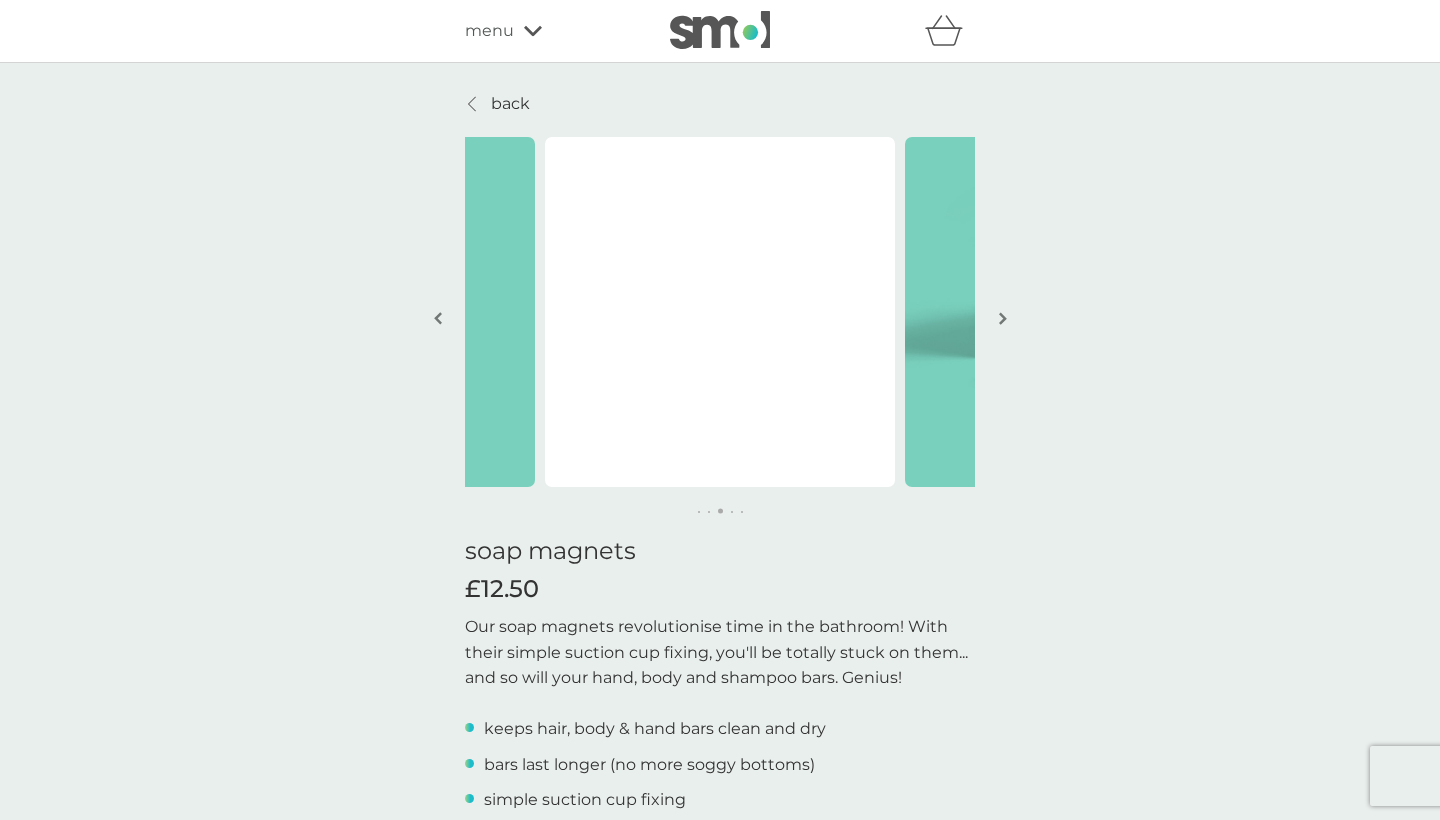 scroll, scrollTop: 0, scrollLeft: 0, axis: both 